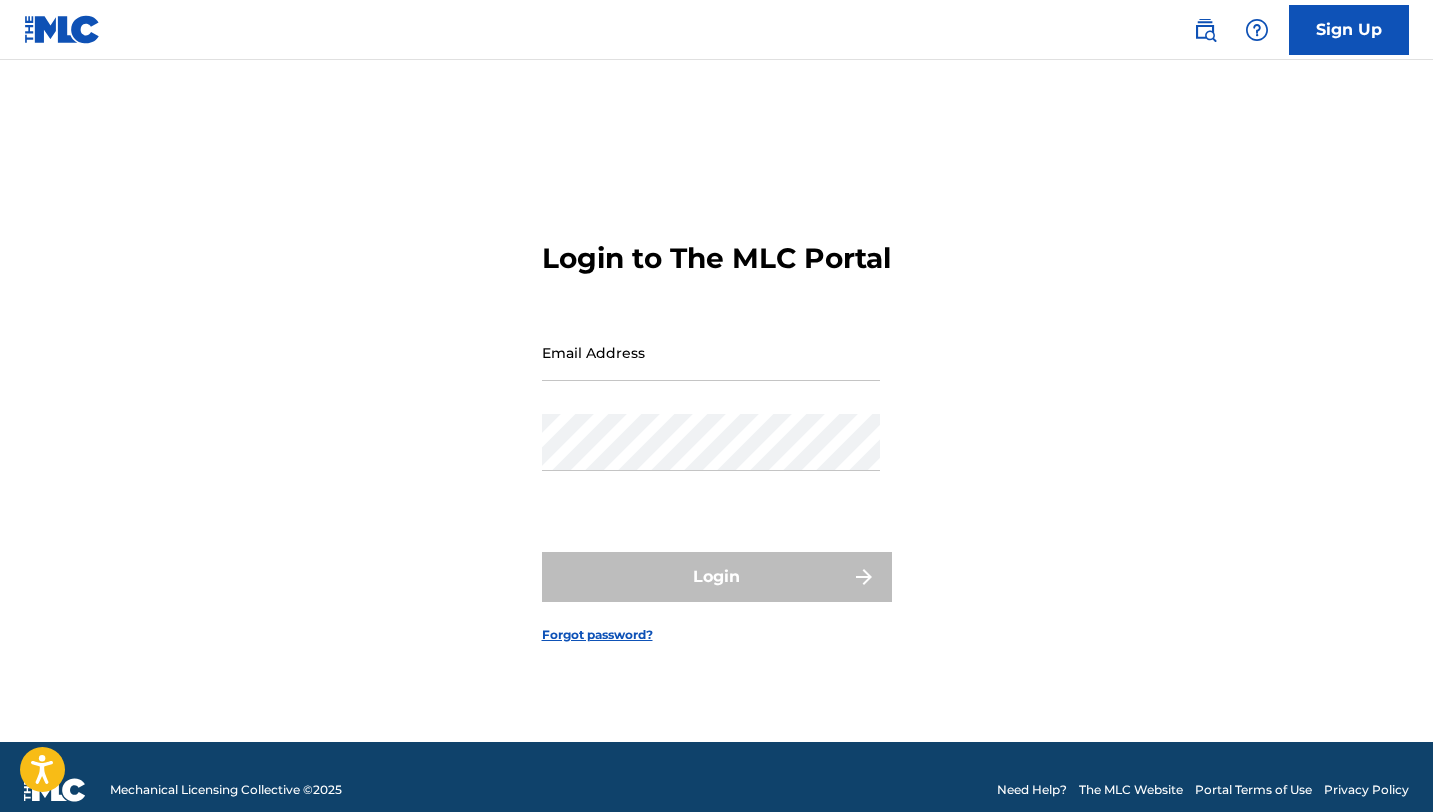 scroll, scrollTop: 0, scrollLeft: 0, axis: both 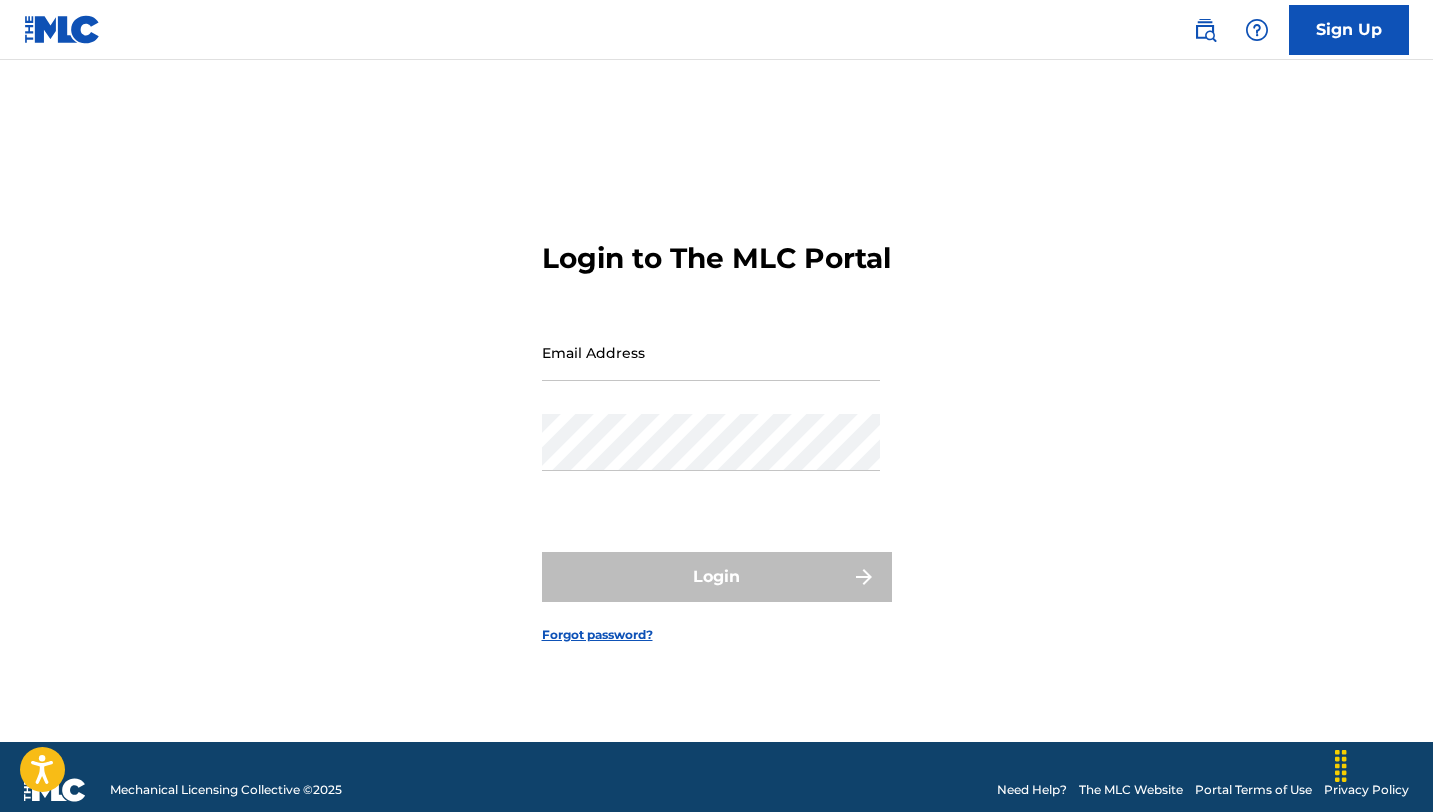 click on "Sign Up" at bounding box center (1349, 30) 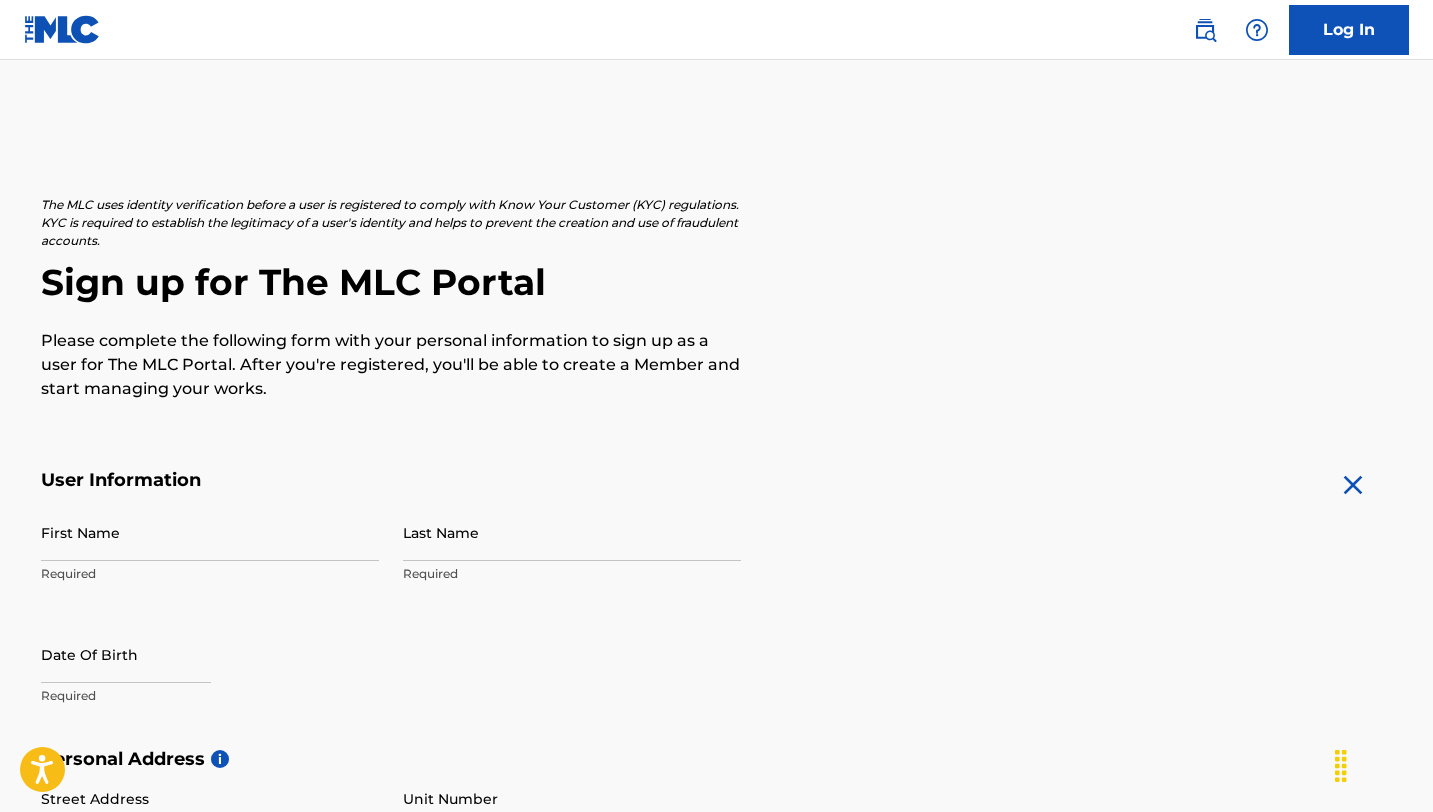 click on "First Name" at bounding box center [210, 532] 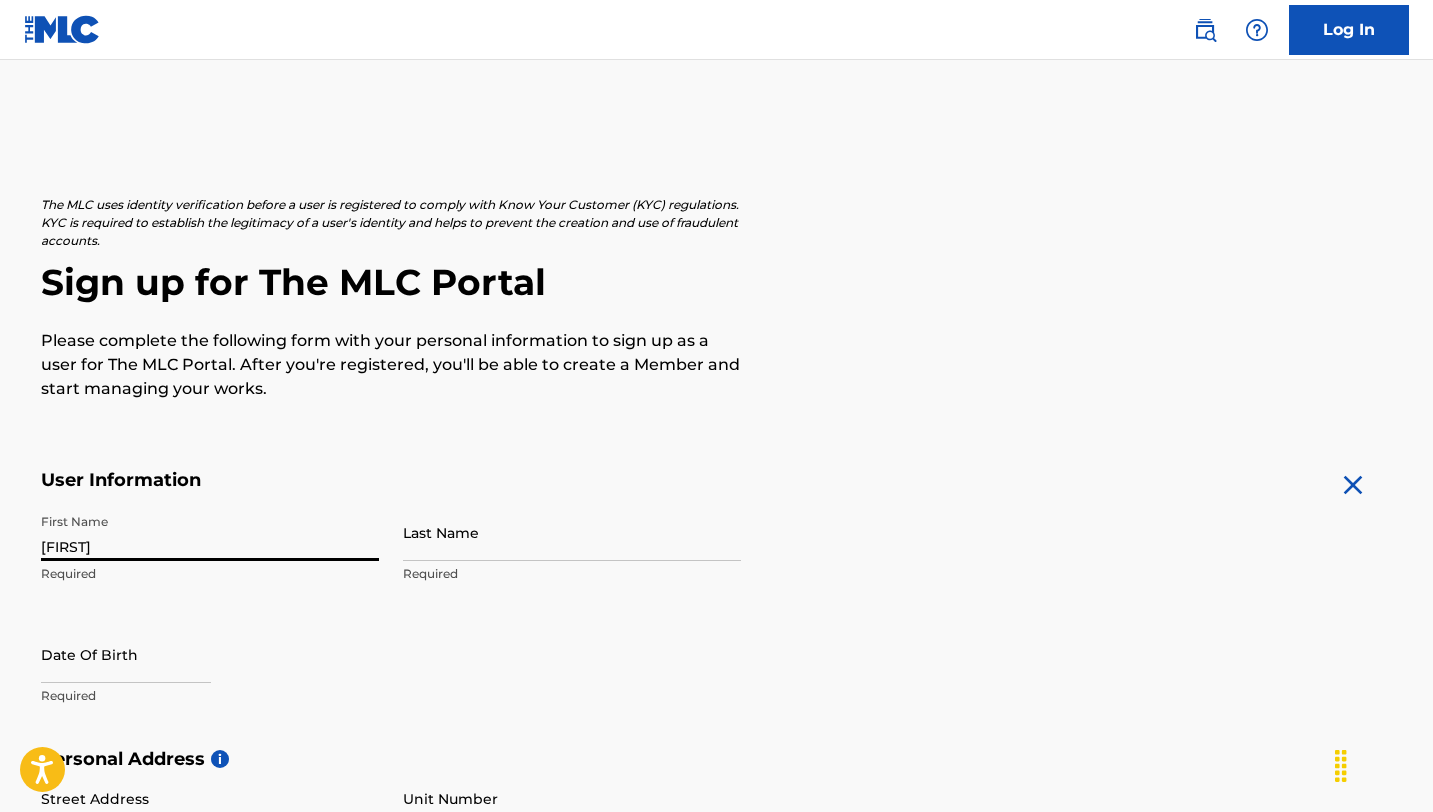 type on "[FIRST]" 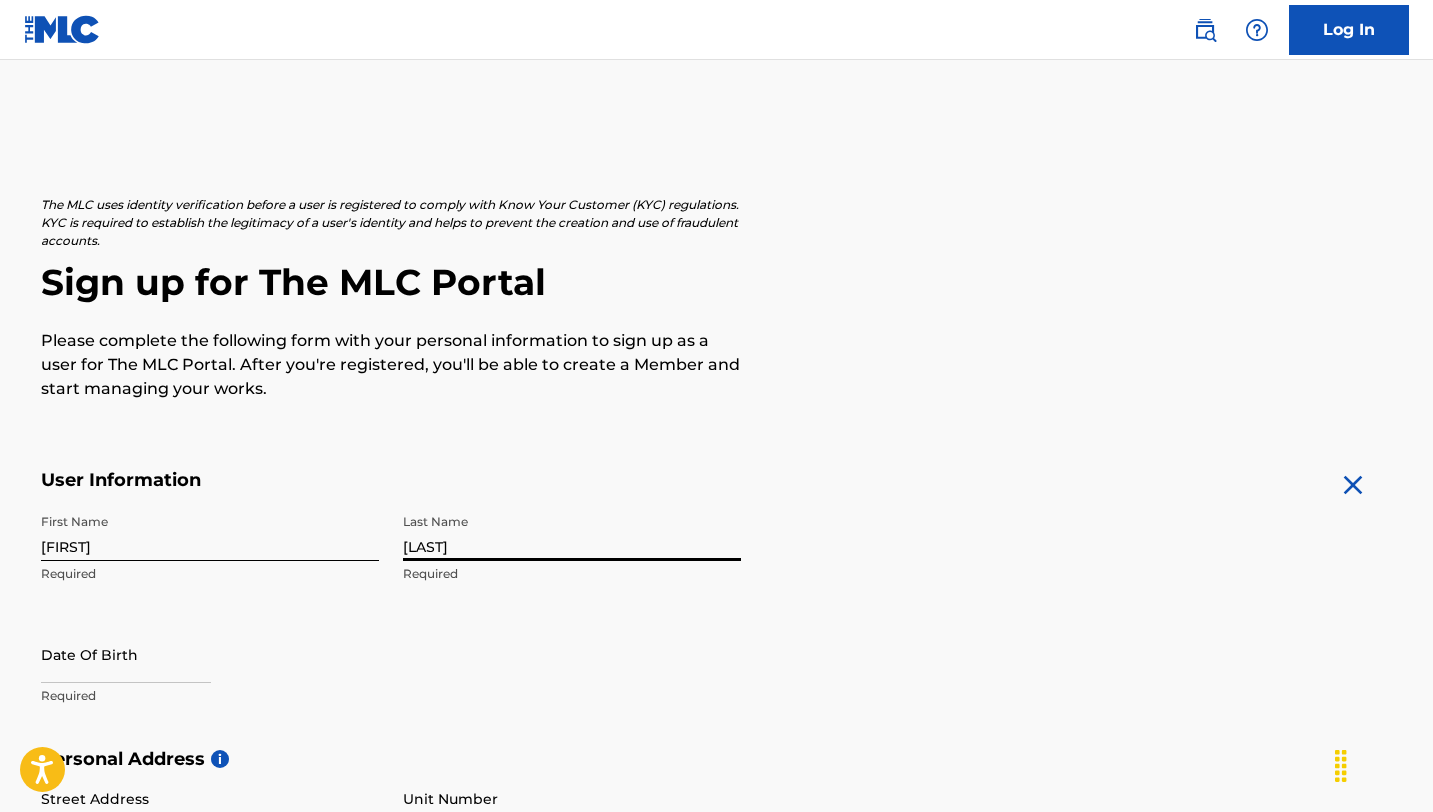 type on "[LAST]" 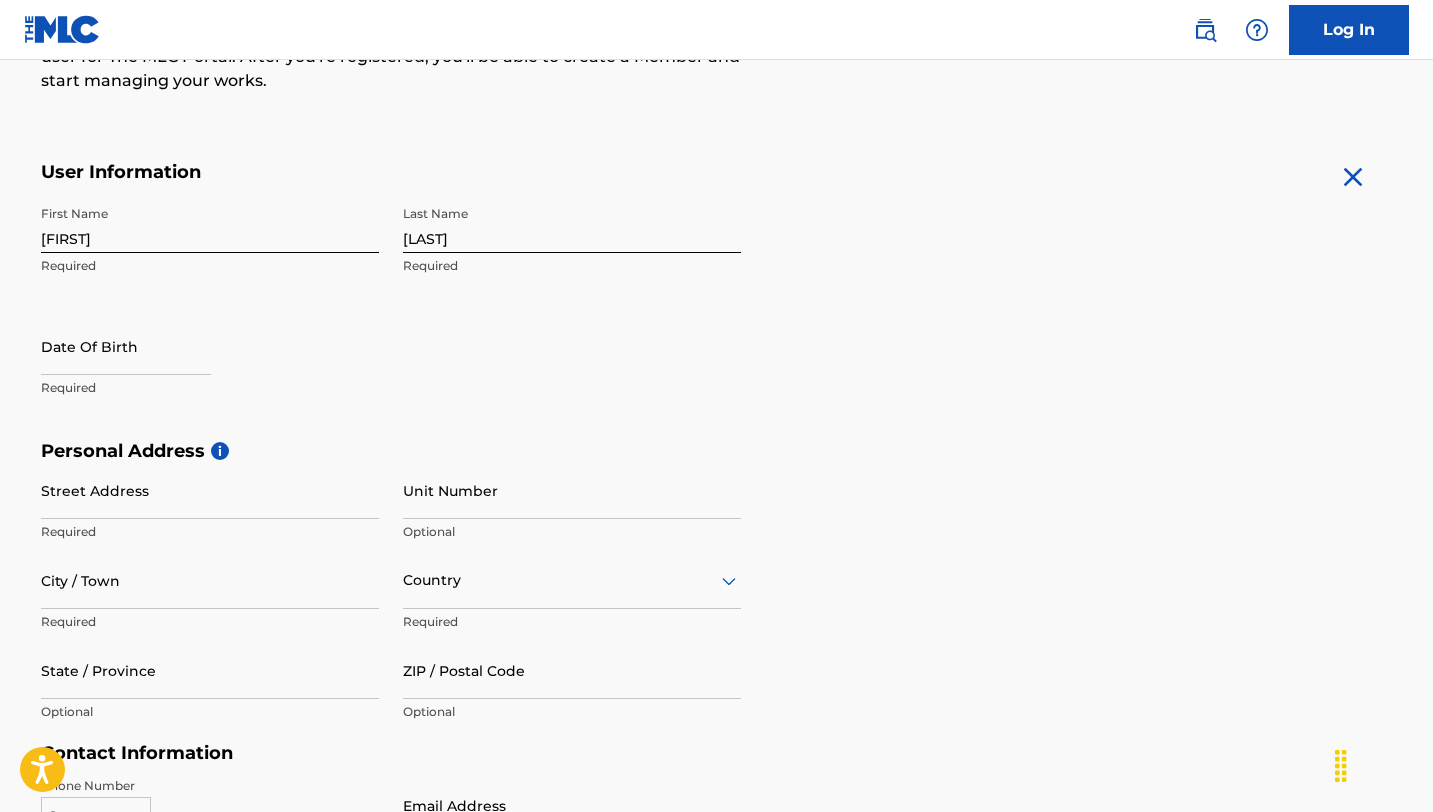 scroll, scrollTop: 309, scrollLeft: 0, axis: vertical 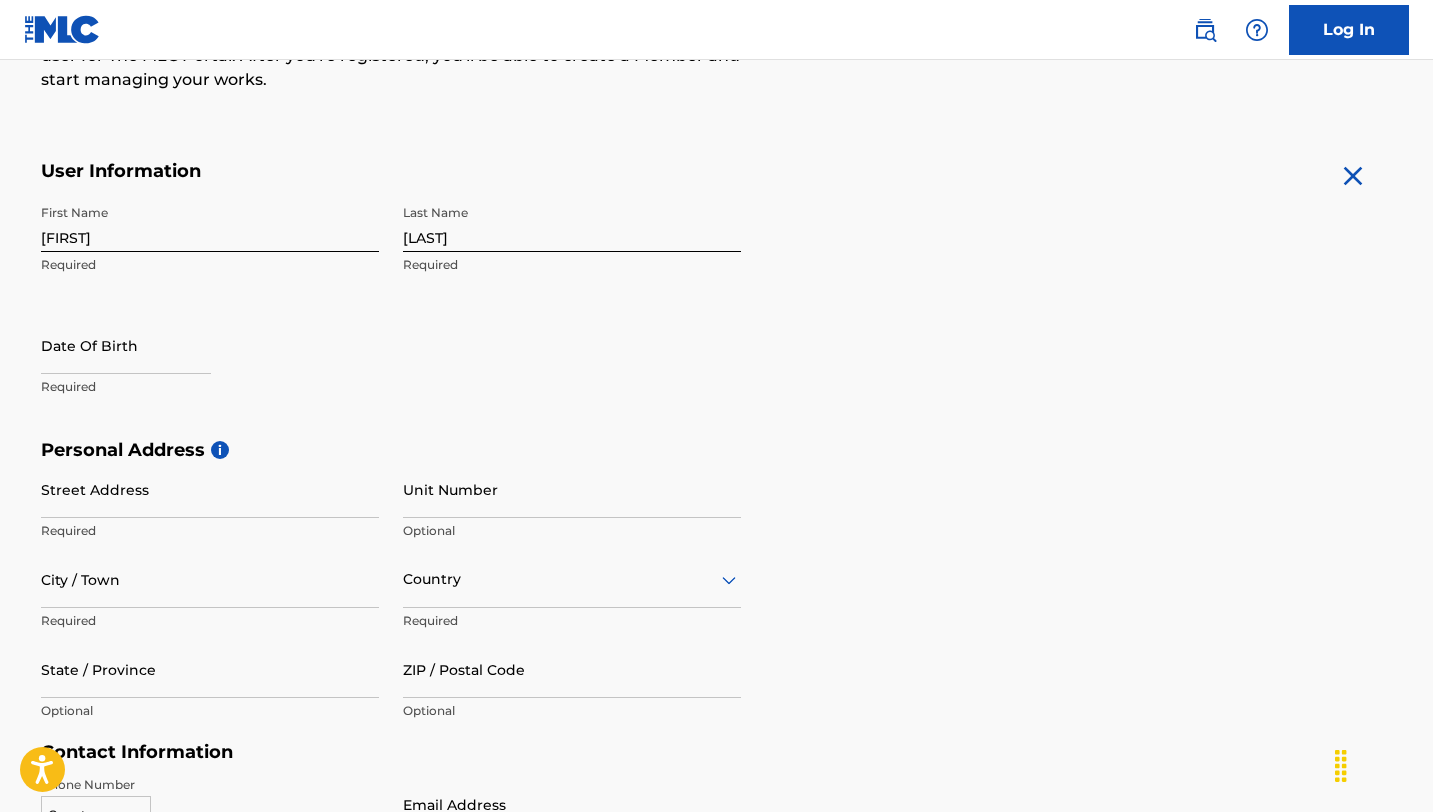 click at bounding box center (126, 345) 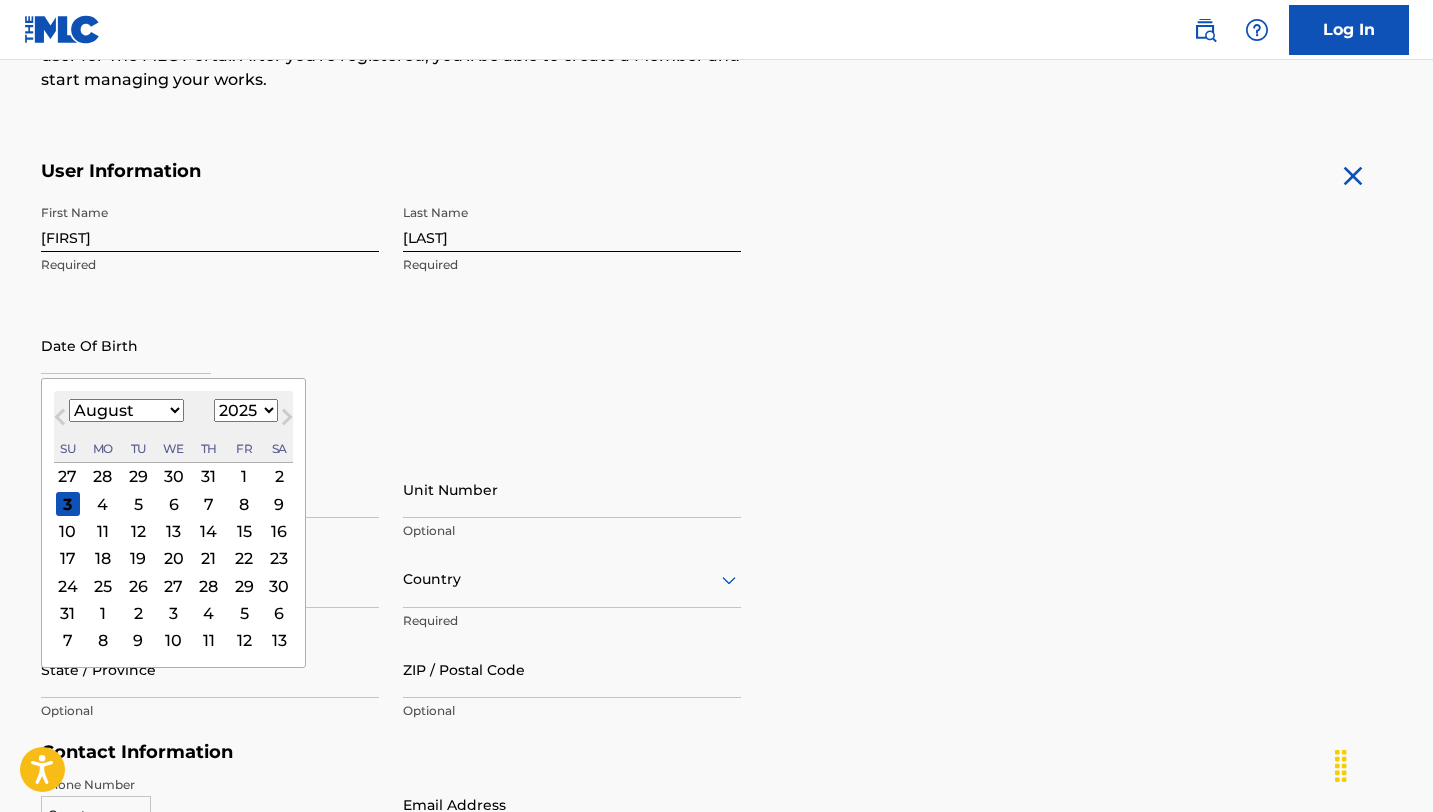 click on "January February March April May June July August September October November December" at bounding box center (126, 410) 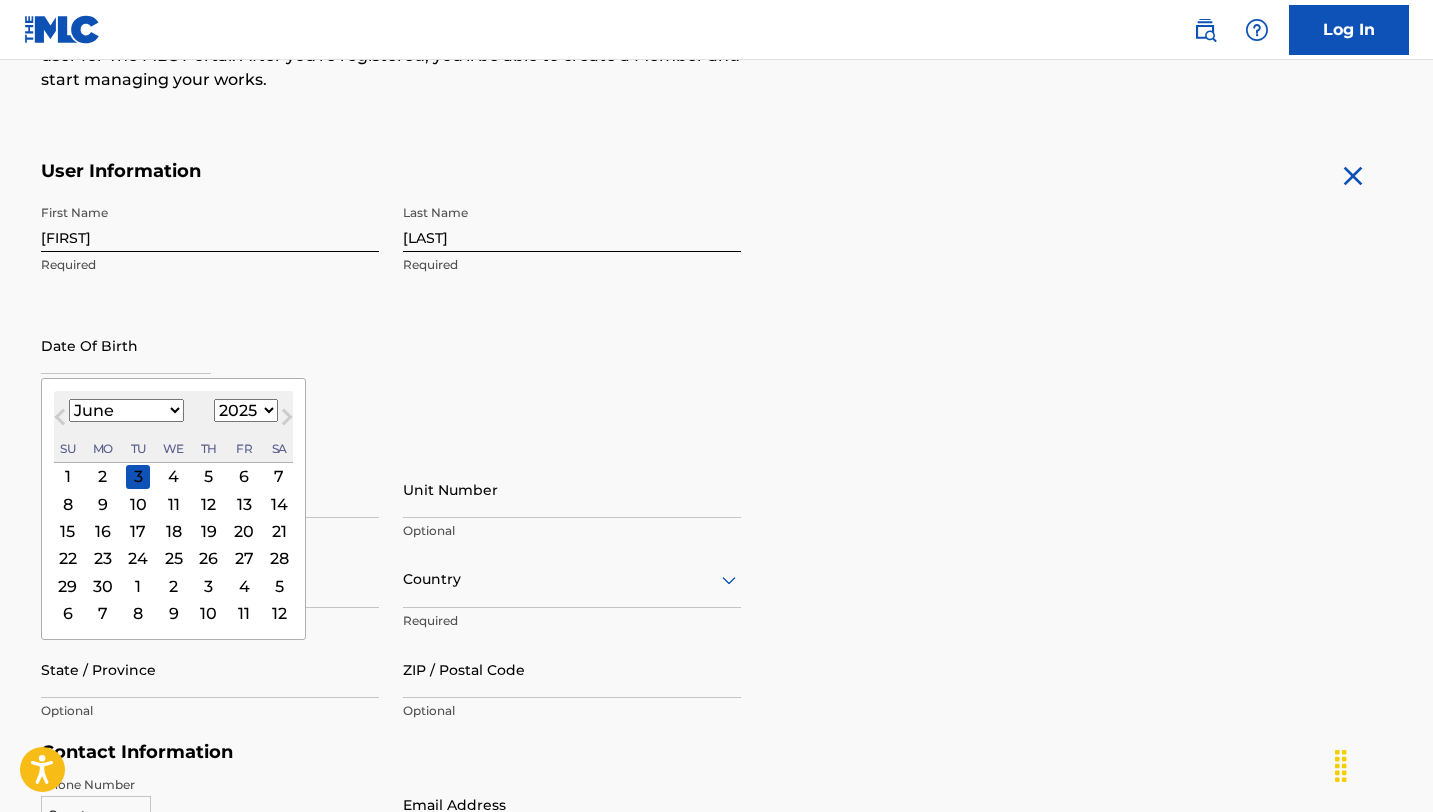 click on "1899 1900 1901 1902 1903 1904 1905 1906 1907 1908 1909 1910 1911 1912 1913 1914 1915 1916 1917 1918 1919 1920 1921 1922 1923 1924 1925 1926 1927 1928 1929 1930 1931 1932 1933 1934 1935 1936 1937 1938 1939 1940 1941 1942 1943 1944 1945 1946 1947 1948 1949 1950 1951 1952 1953 1954 1955 1956 1957 1958 1959 1960 1961 1962 1963 1964 1965 1966 1967 1968 1969 1970 1971 1972 1973 1974 1975 1976 1977 1978 1979 1980 1981 1982 1983 1984 1985 1986 1987 1988 1989 1990 1991 1992 1993 1994 1995 1996 1997 1998 1999 2000 2001 2002 2003 2004 2005 2006 2007 2008 2009 2010 2011 2012 2013 2014 2015 2016 2017 2018 2019 2020 2021 2022 2023 2024 2025 2026 2027 2028 2029 2030 2031 2032 2033 2034 2035 2036 2037 2038 2039 2040 2041 2042 2043 2044 2045 2046 2047 2048 2049 2050 2051 2052 2053 2054 2055 2056 2057 2058 2059 2060 2061 2062 2063 2064 2065 2066 2067 2068 2069 2070 2071 2072 2073 2074 2075 2076 2077 2078 2079 2080 2081 2082 2083 2084 2085 2086 2087 2088 2089 2090 2091 2092 2093 2094 2095 2096 2097 2098 2099 2100" at bounding box center (246, 410) 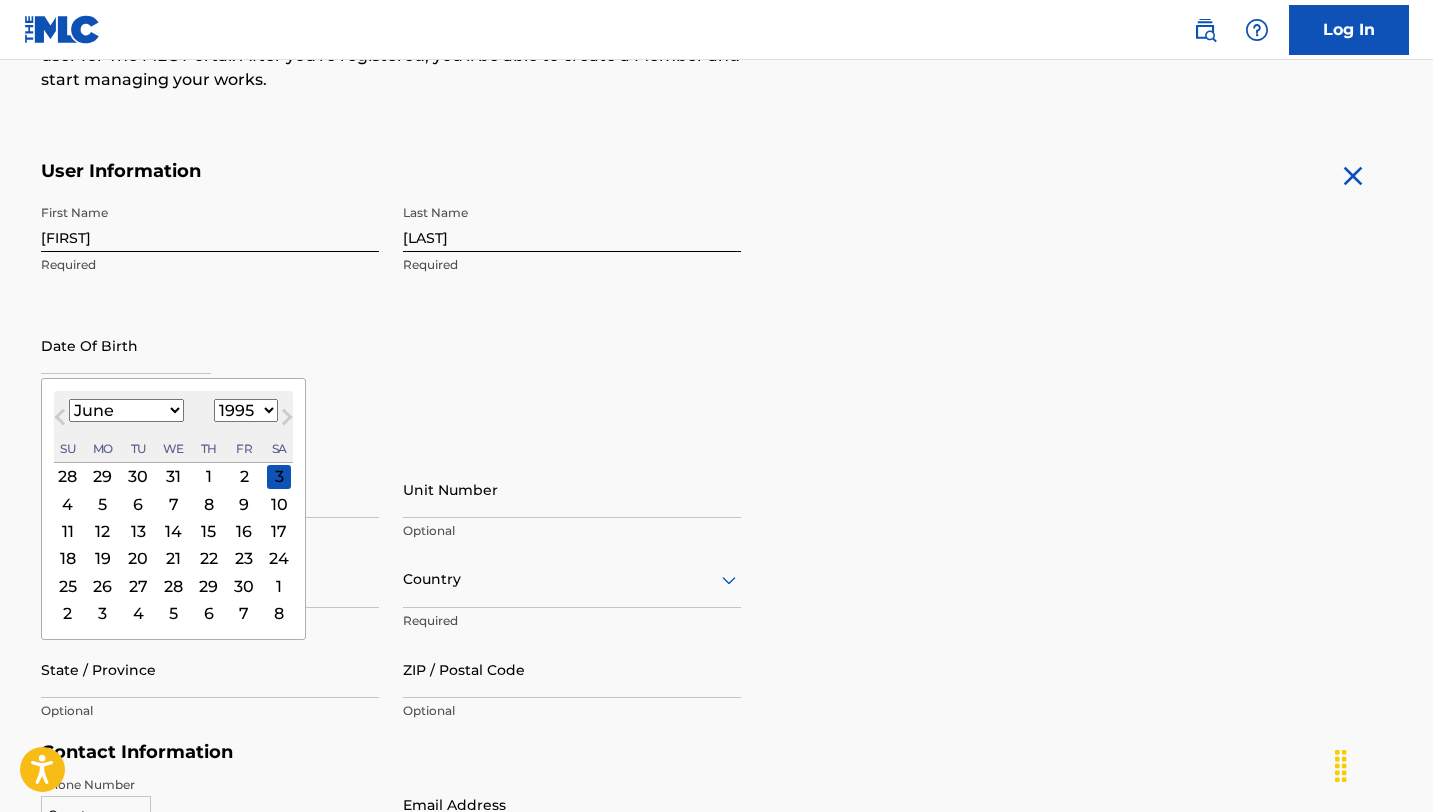 click on "22" at bounding box center (208, 558) 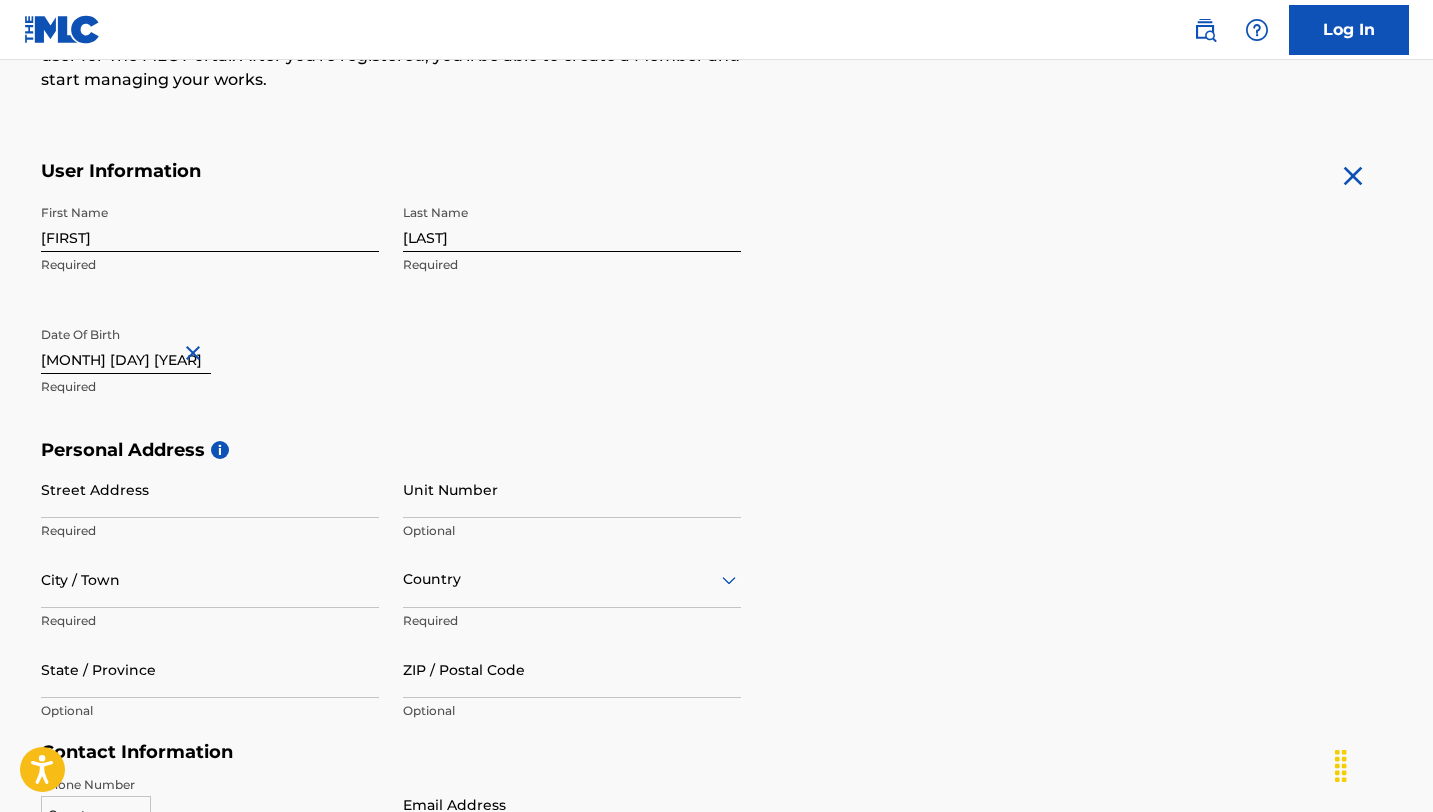 click on "Street Address" at bounding box center [210, 489] 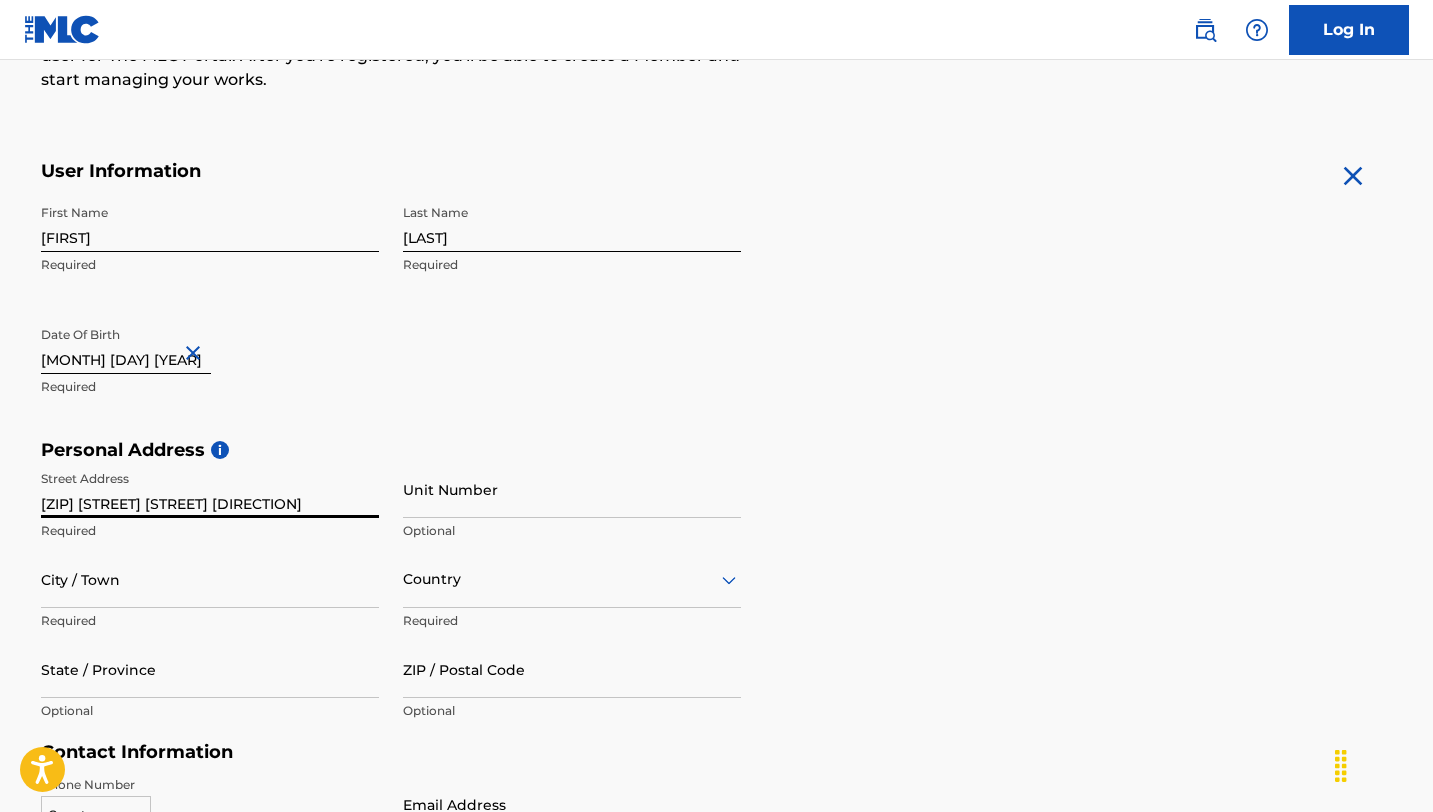 type on "[ZIP] [STREET] [STREET] [DIRECTION]" 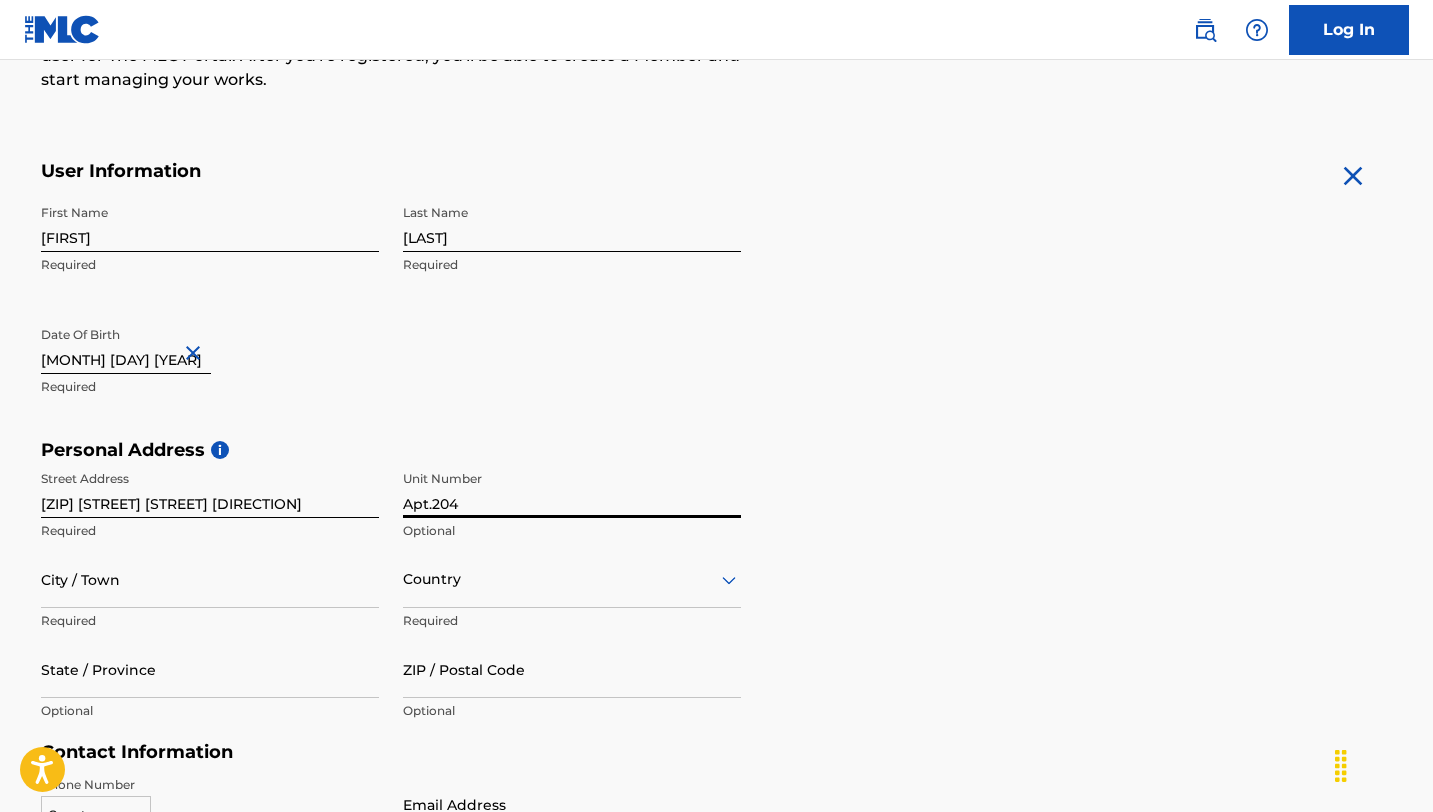 type on "Apt.204" 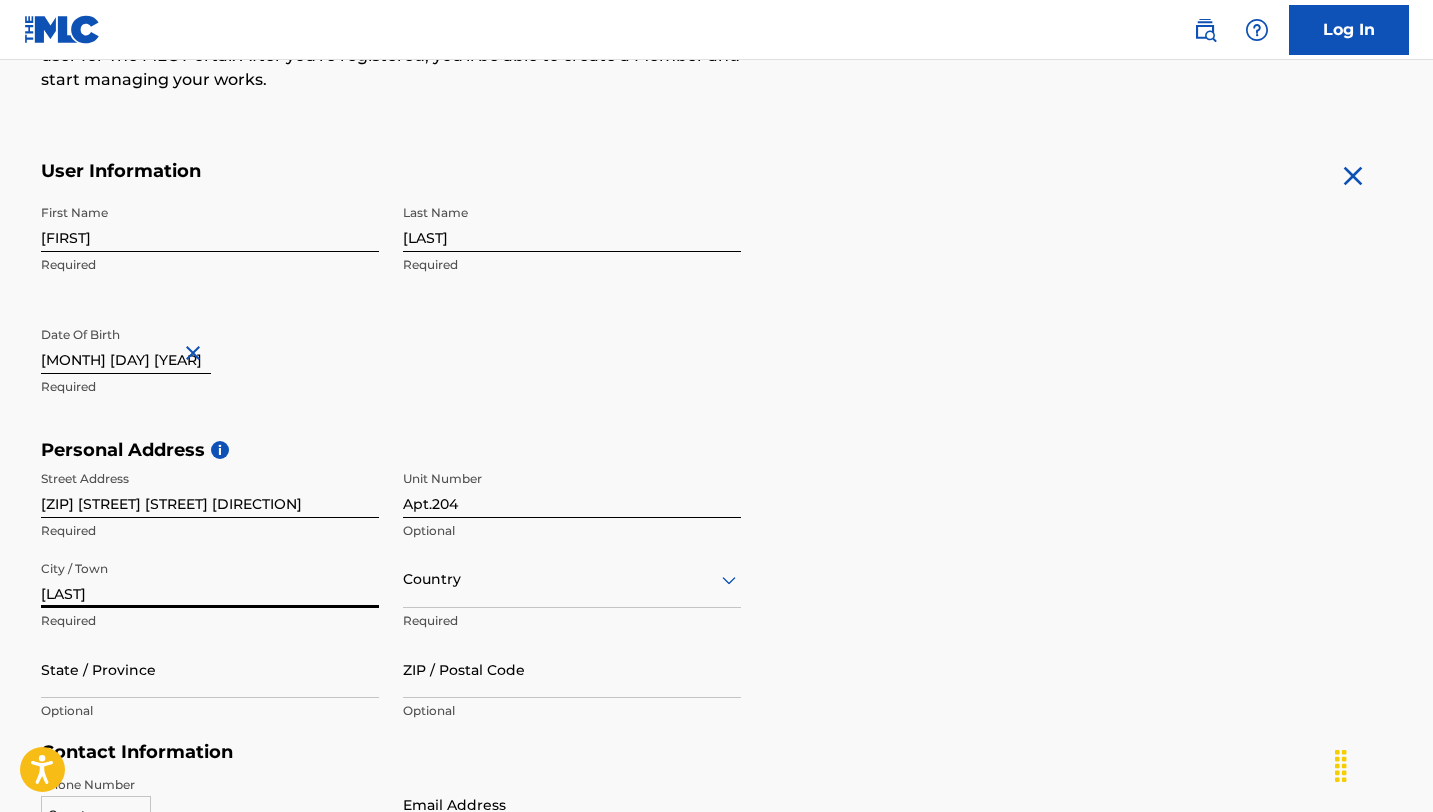 type on "[LAST]" 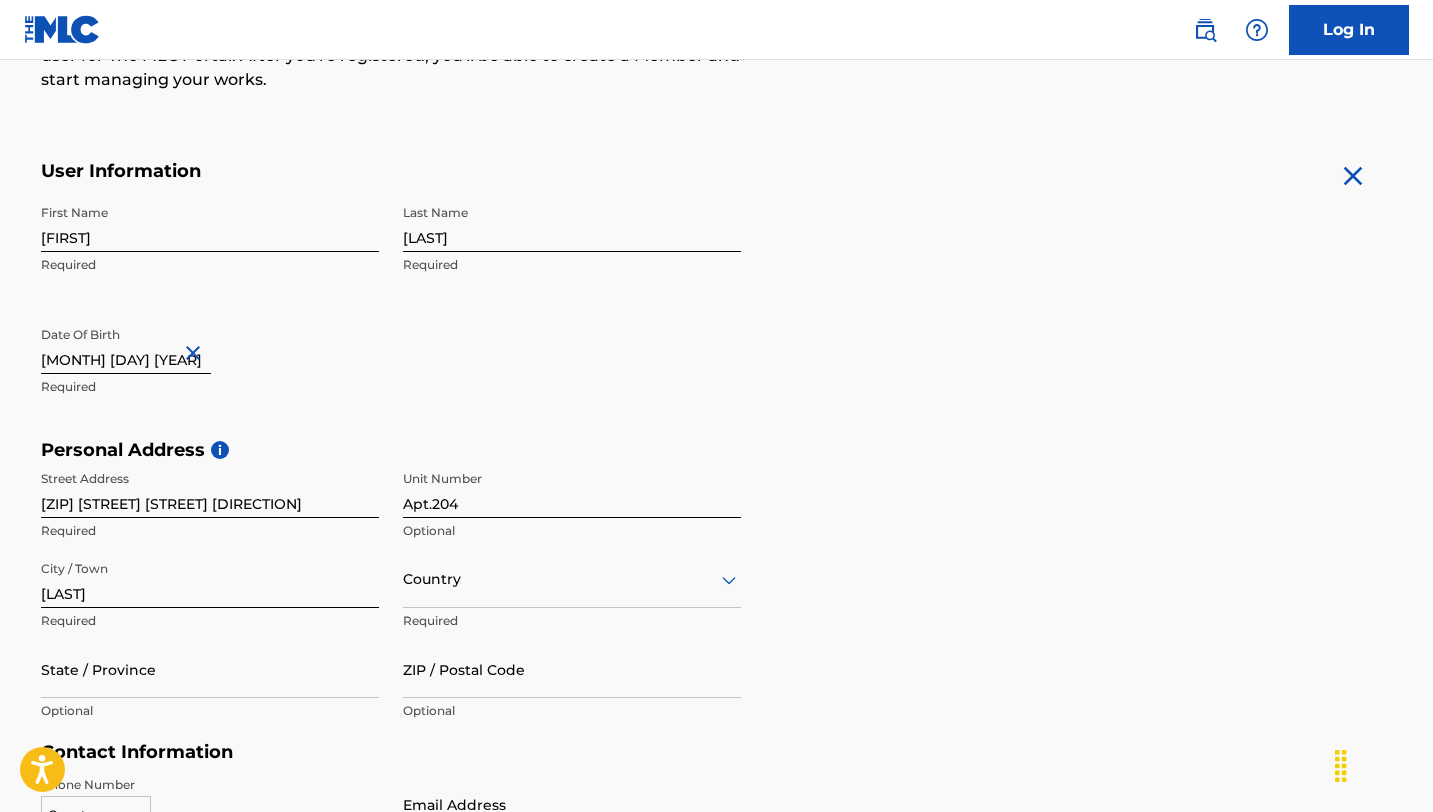 type on "u" 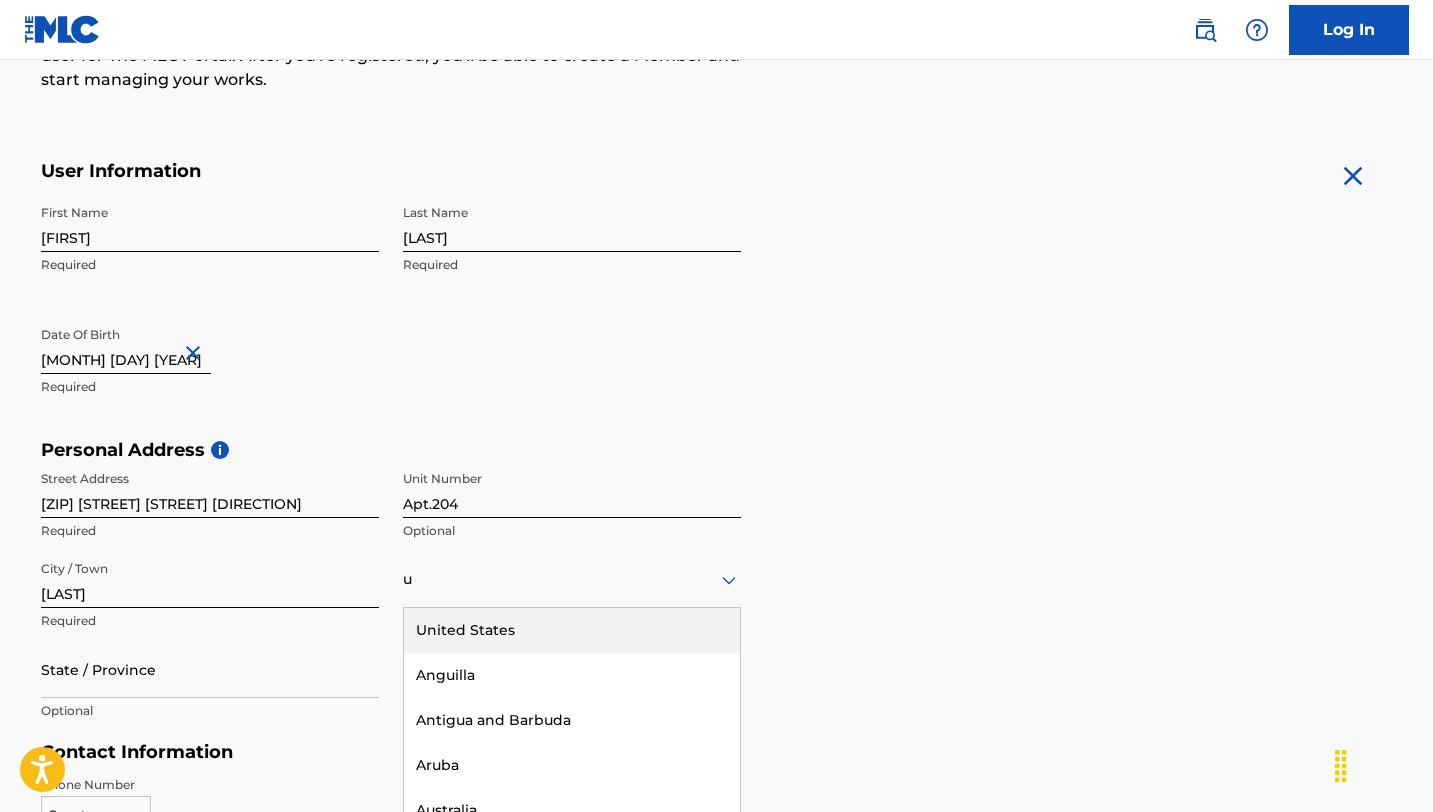 scroll, scrollTop: 406, scrollLeft: 0, axis: vertical 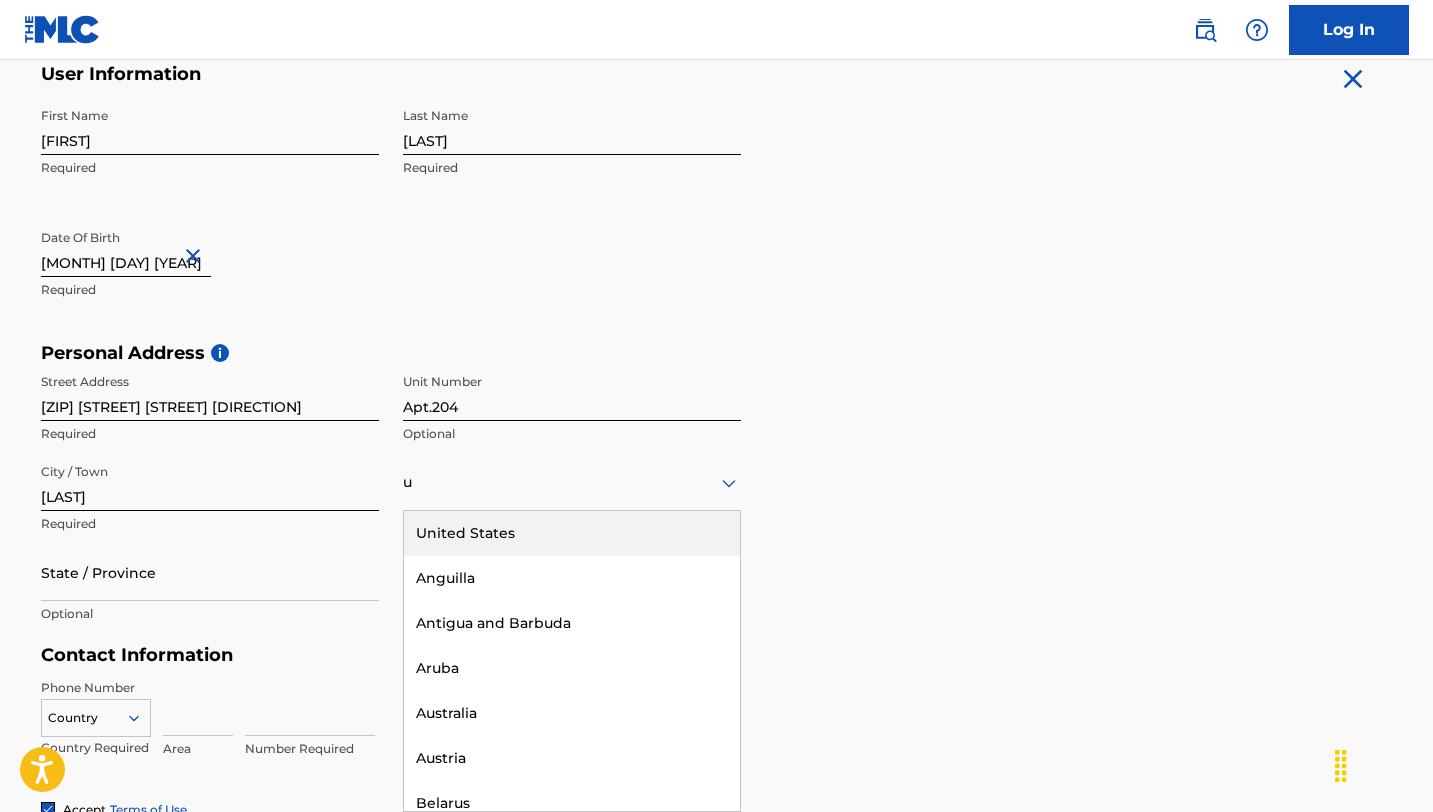 click on "United States" at bounding box center [572, 533] 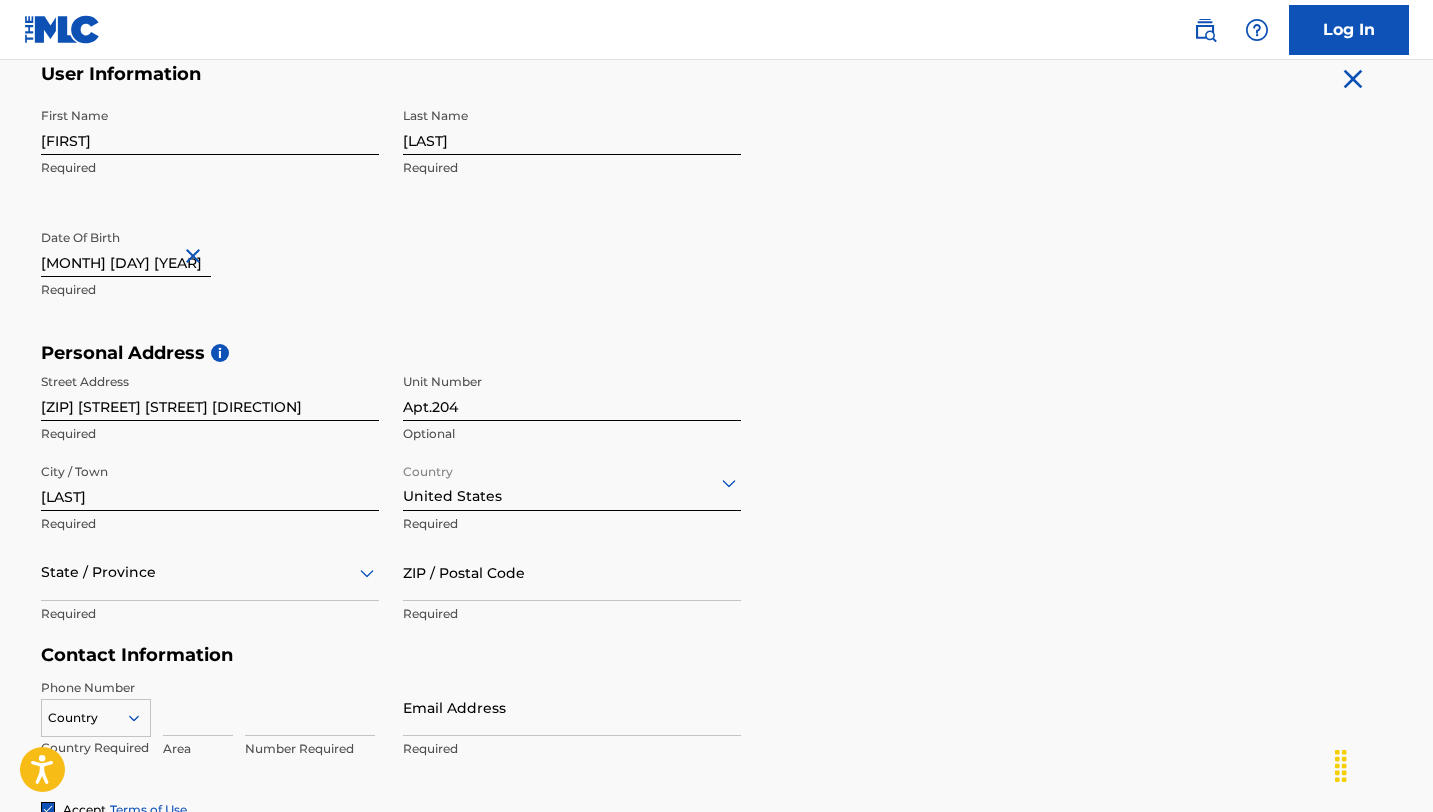 click on "State / Province" at bounding box center [210, 572] 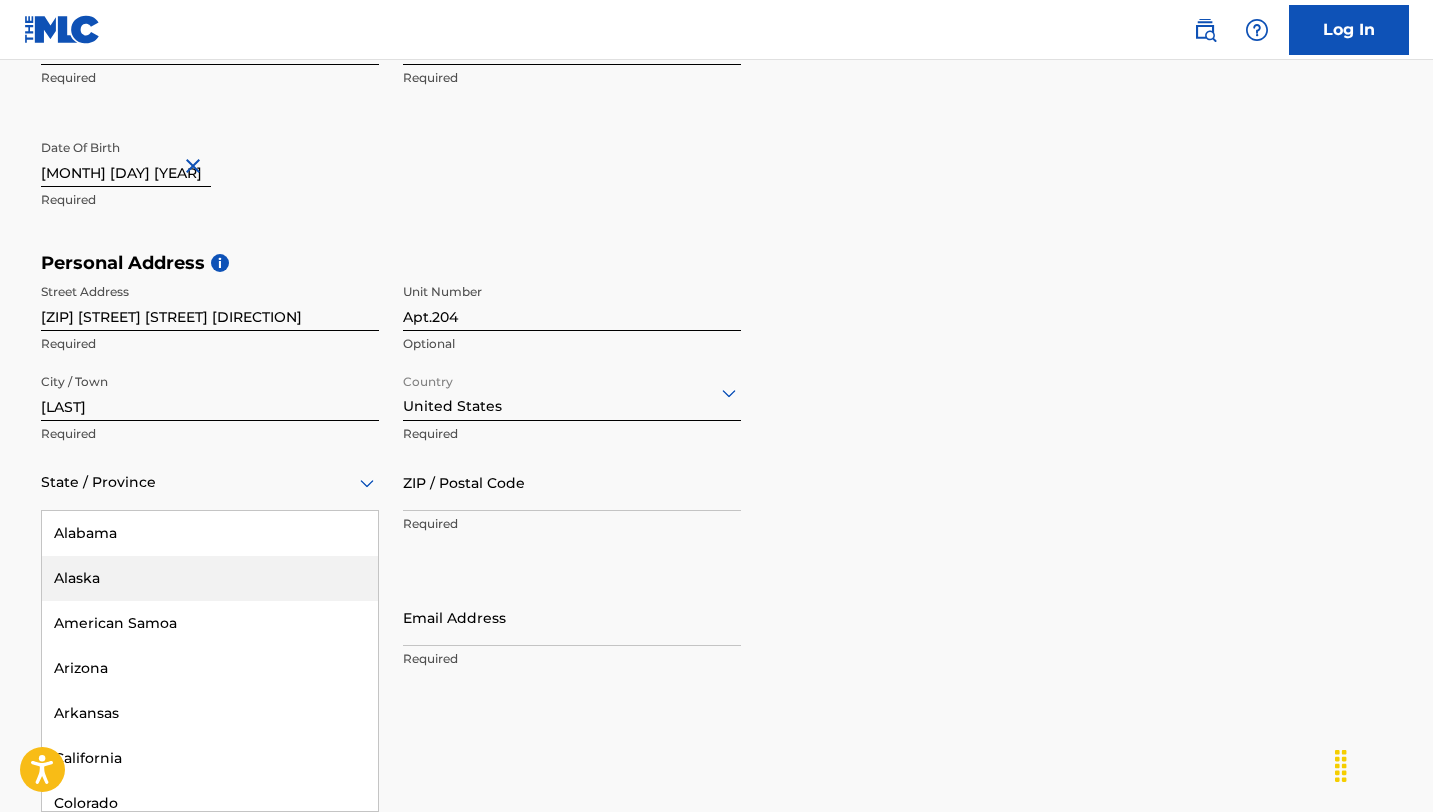 type on "t" 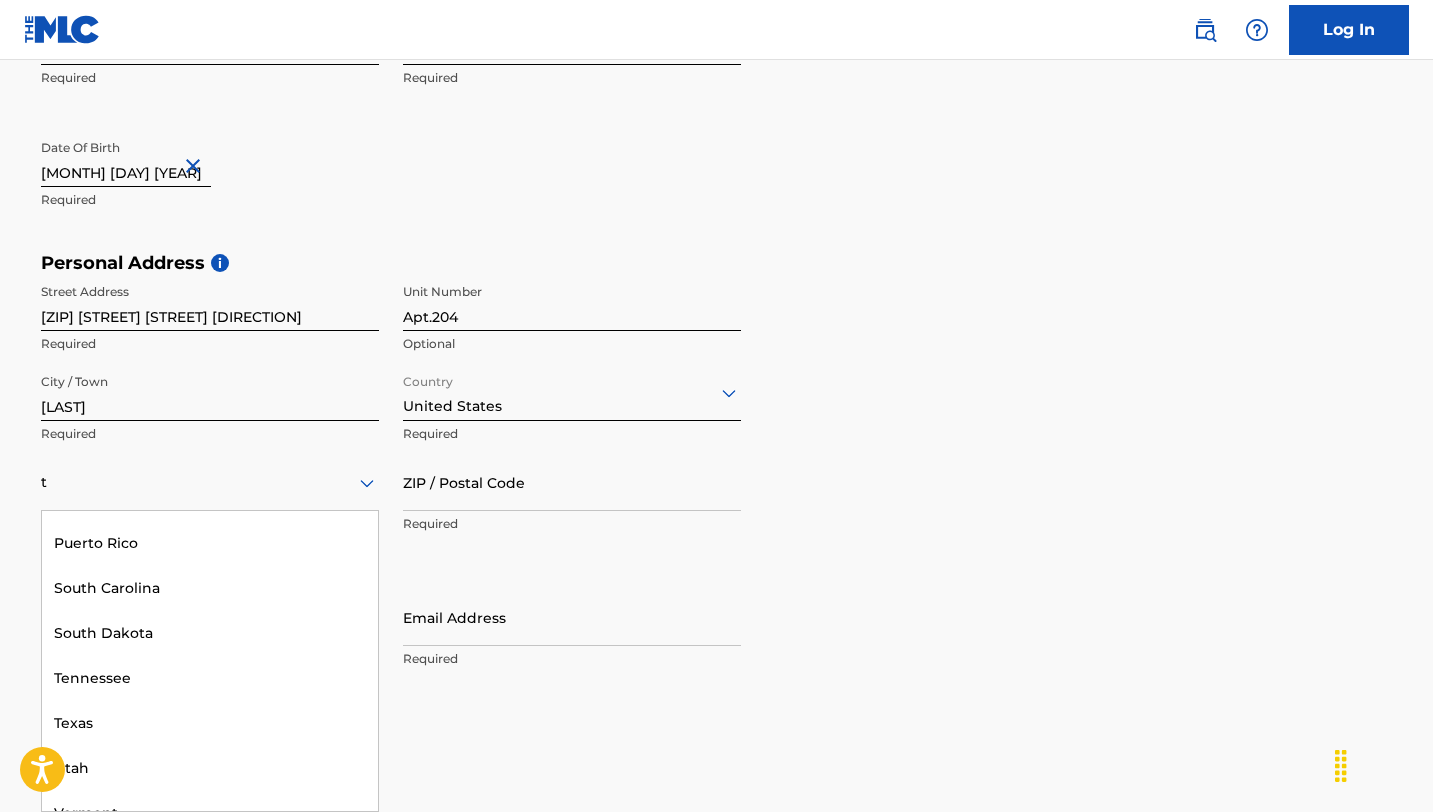 scroll, scrollTop: 442, scrollLeft: 0, axis: vertical 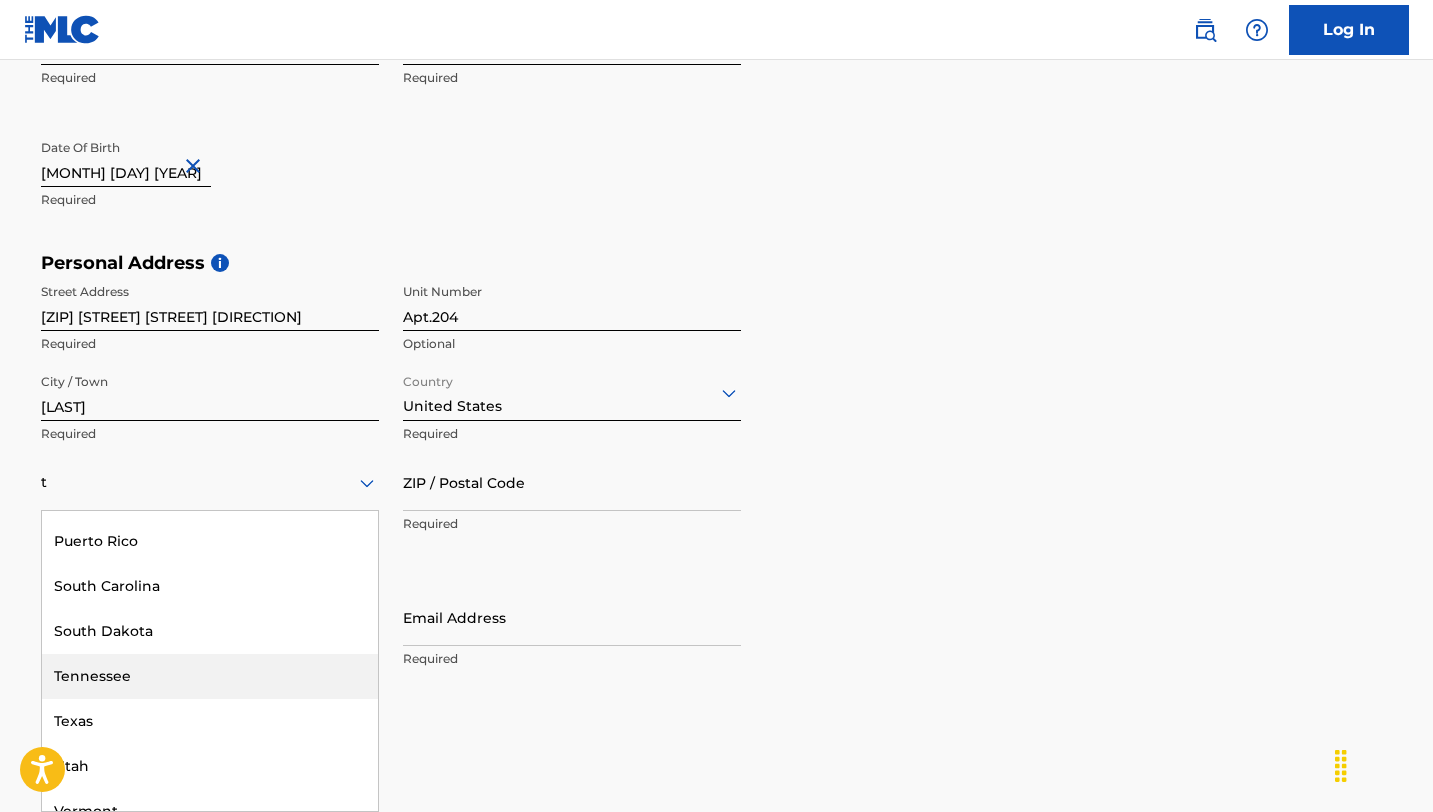 click on "Tennessee" at bounding box center [210, 676] 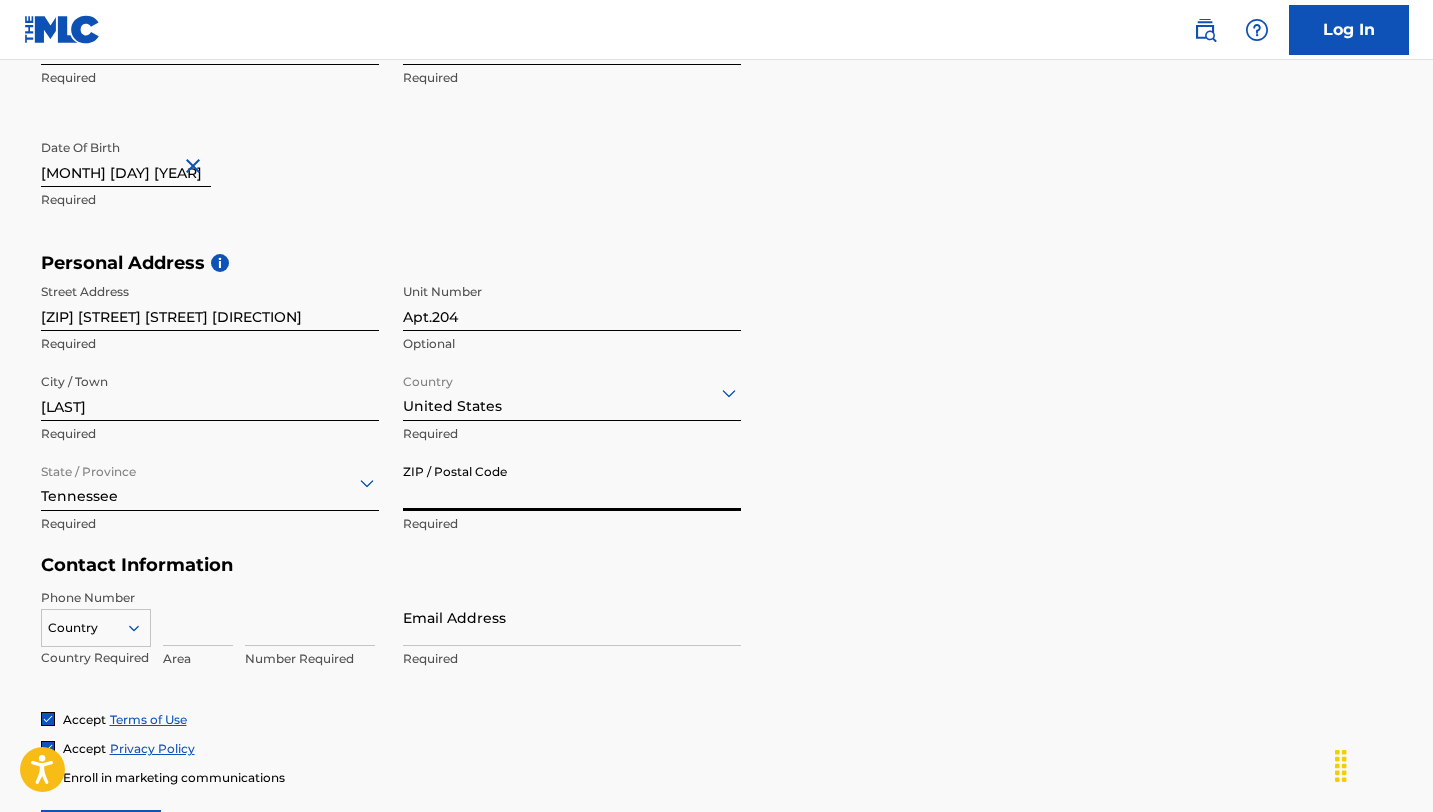 click on "ZIP / Postal Code" at bounding box center (572, 482) 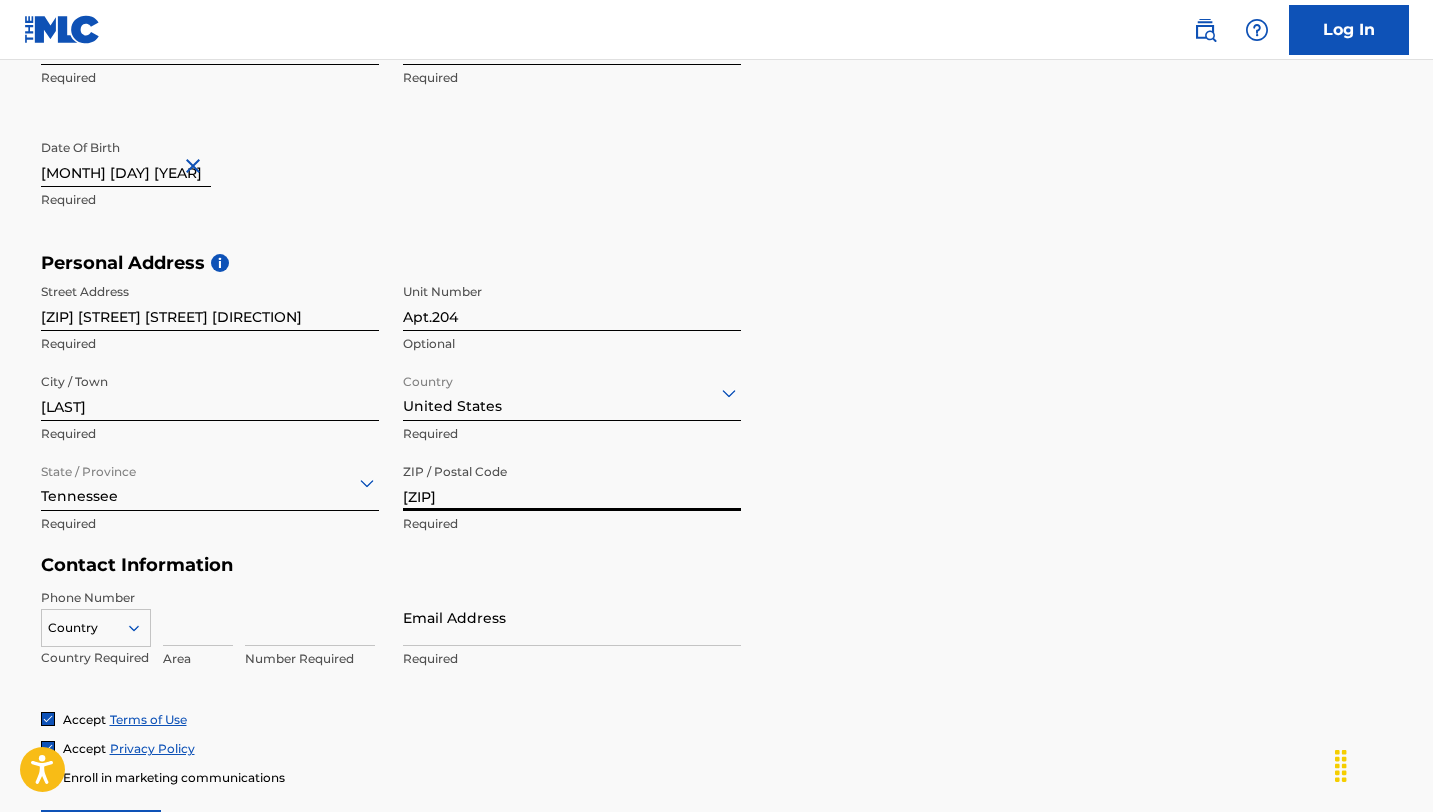 type on "[ZIP]" 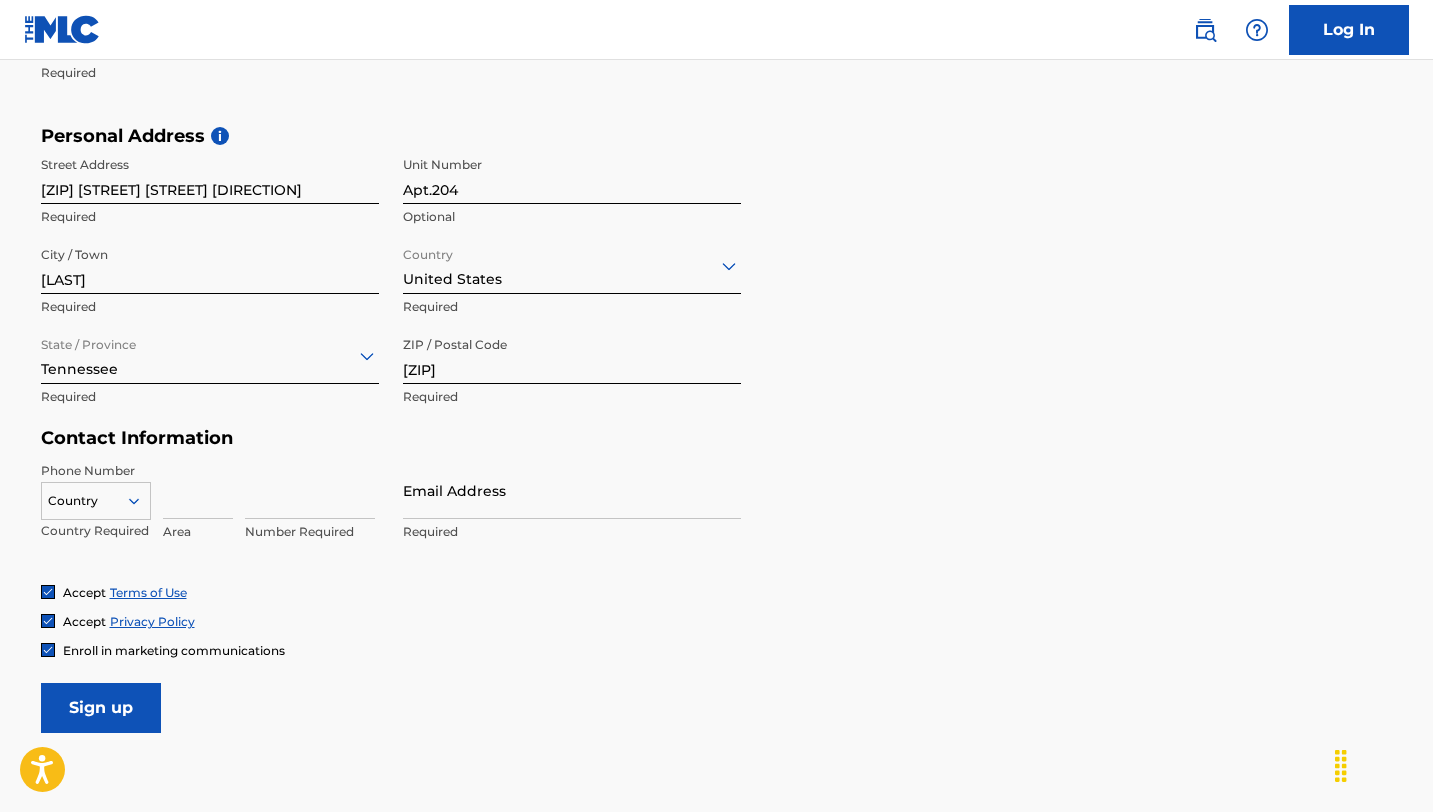 drag, startPoint x: 152, startPoint y: 715, endPoint x: 243, endPoint y: 731, distance: 92.39589 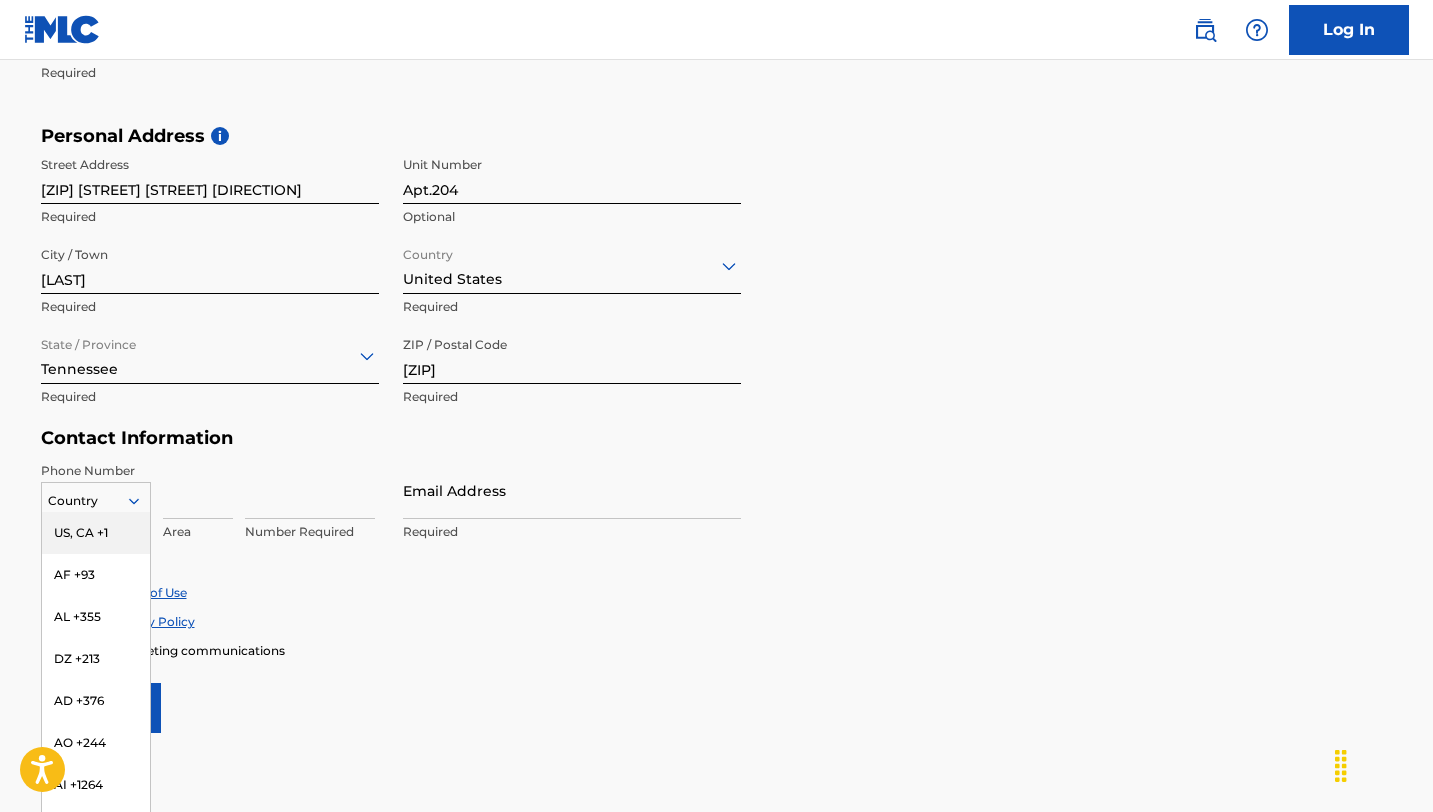 click on "US, CA +1" at bounding box center (96, 533) 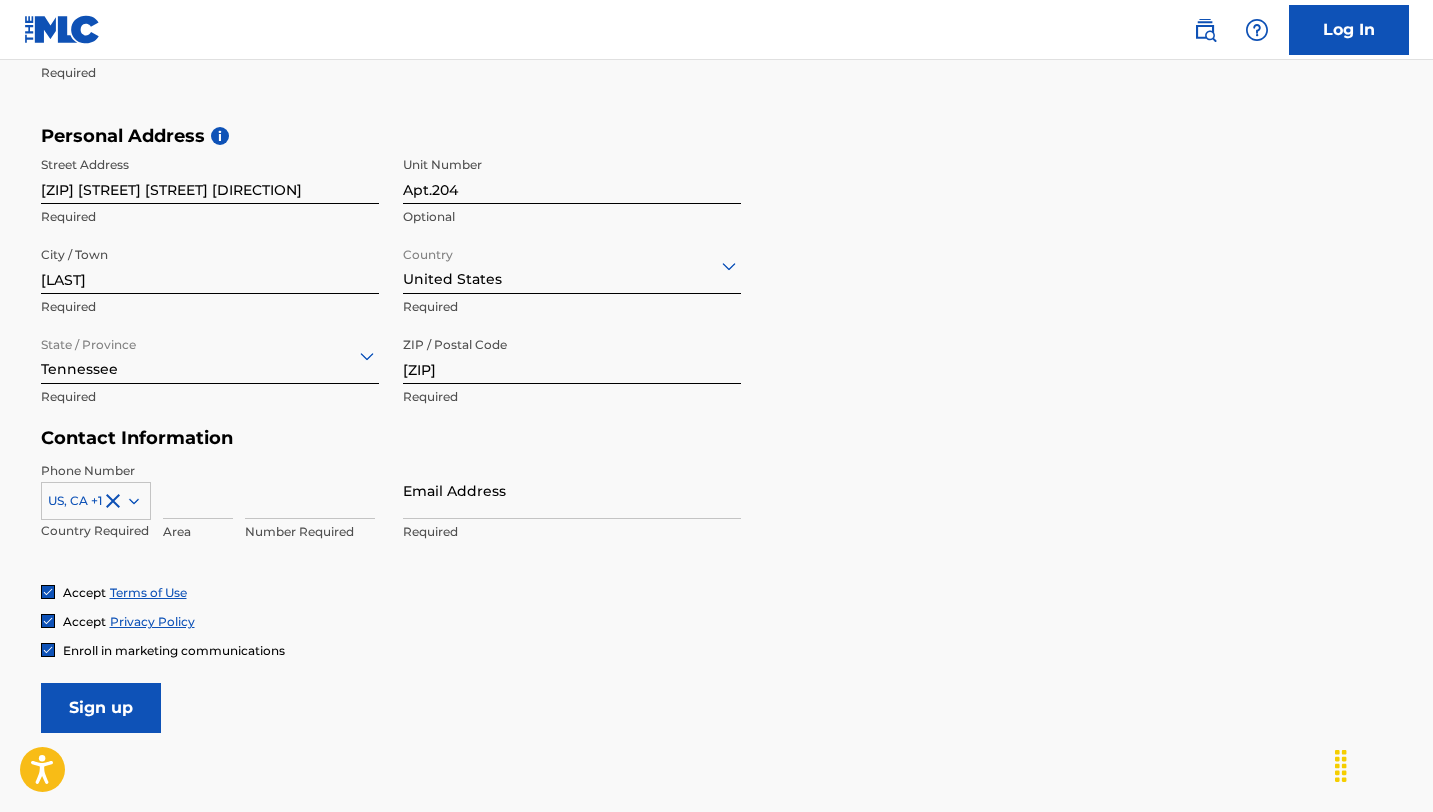 click at bounding box center [198, 490] 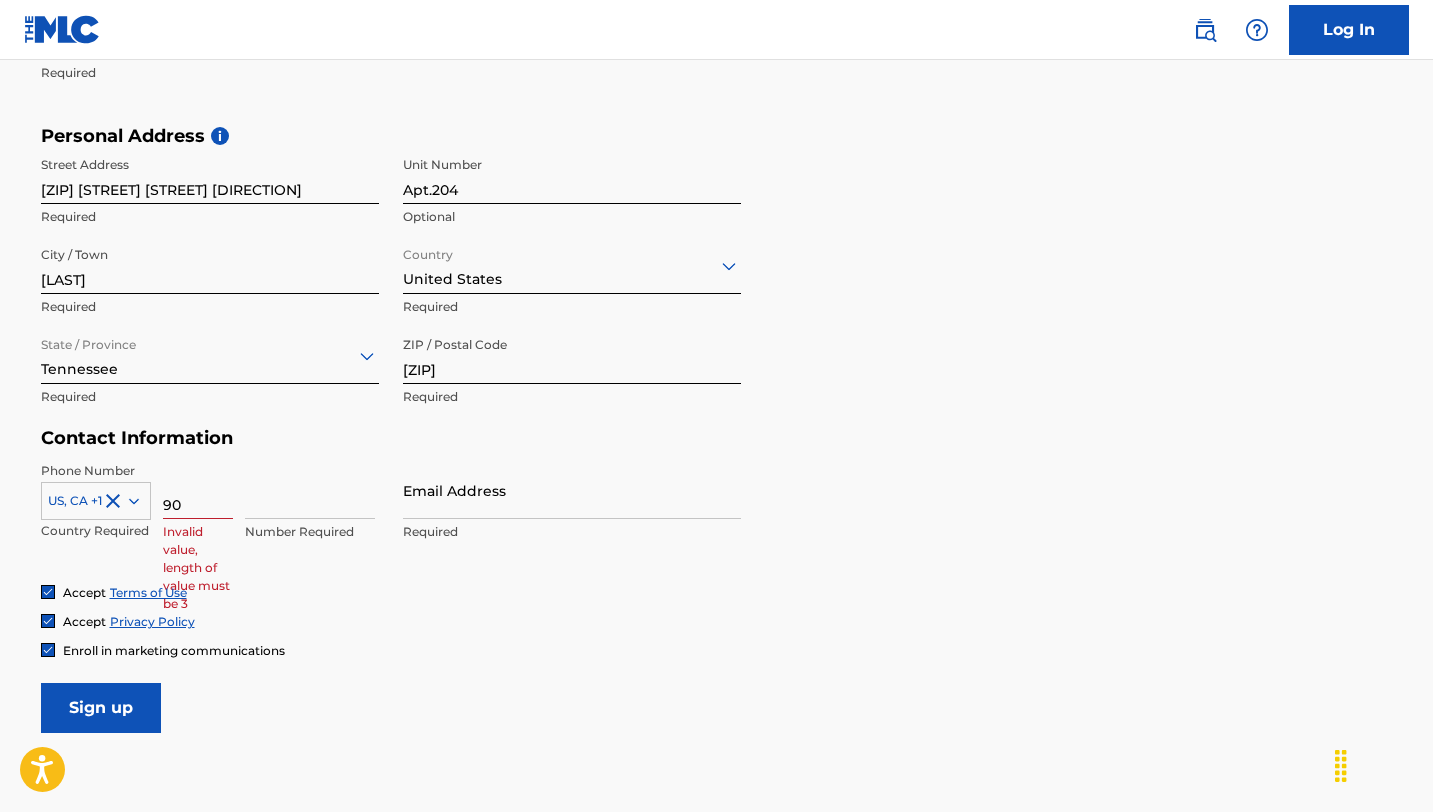 type on "9" 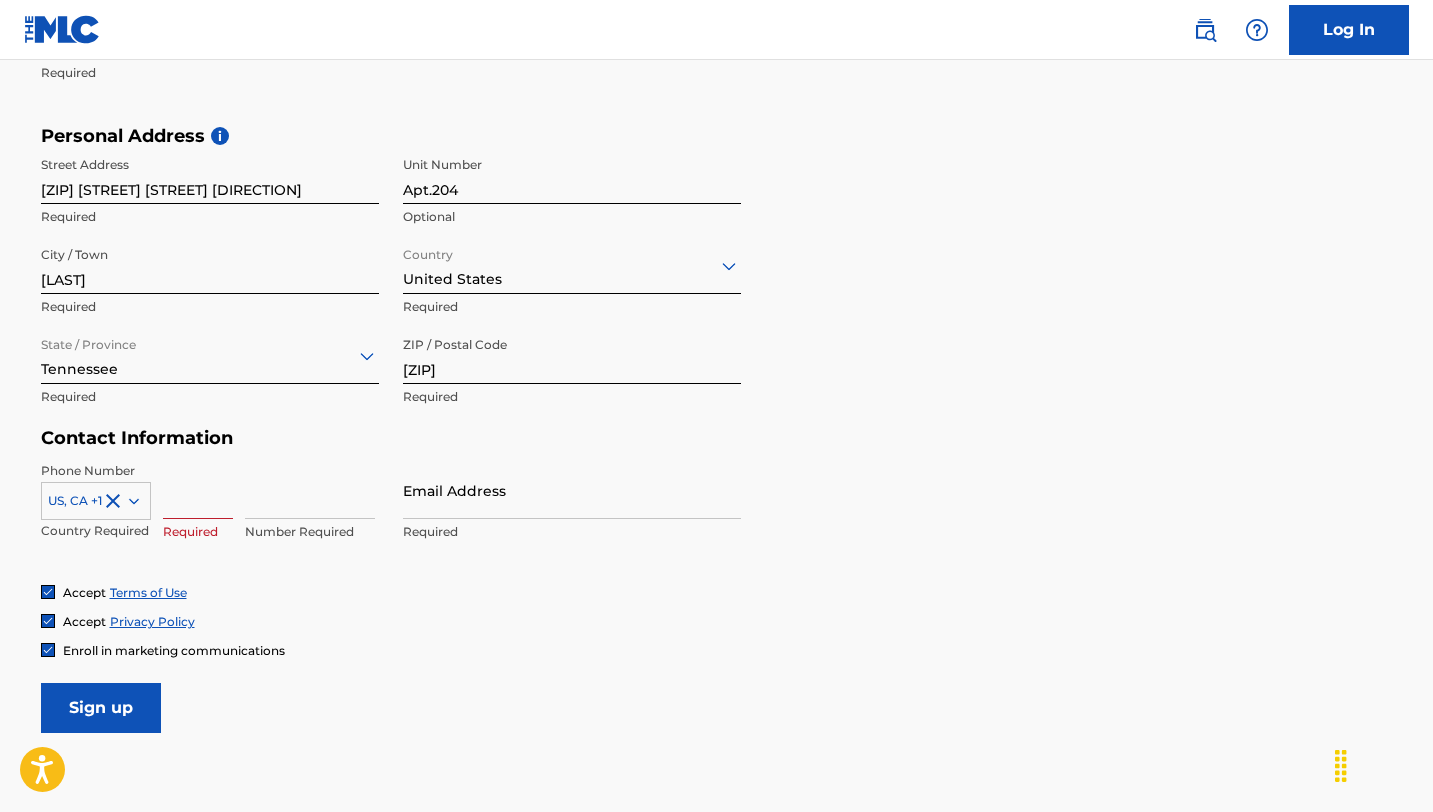 click on "Phone Number US, CA +1 [PHONE] Required Email Address [EMAIL] Required" at bounding box center (391, 523) 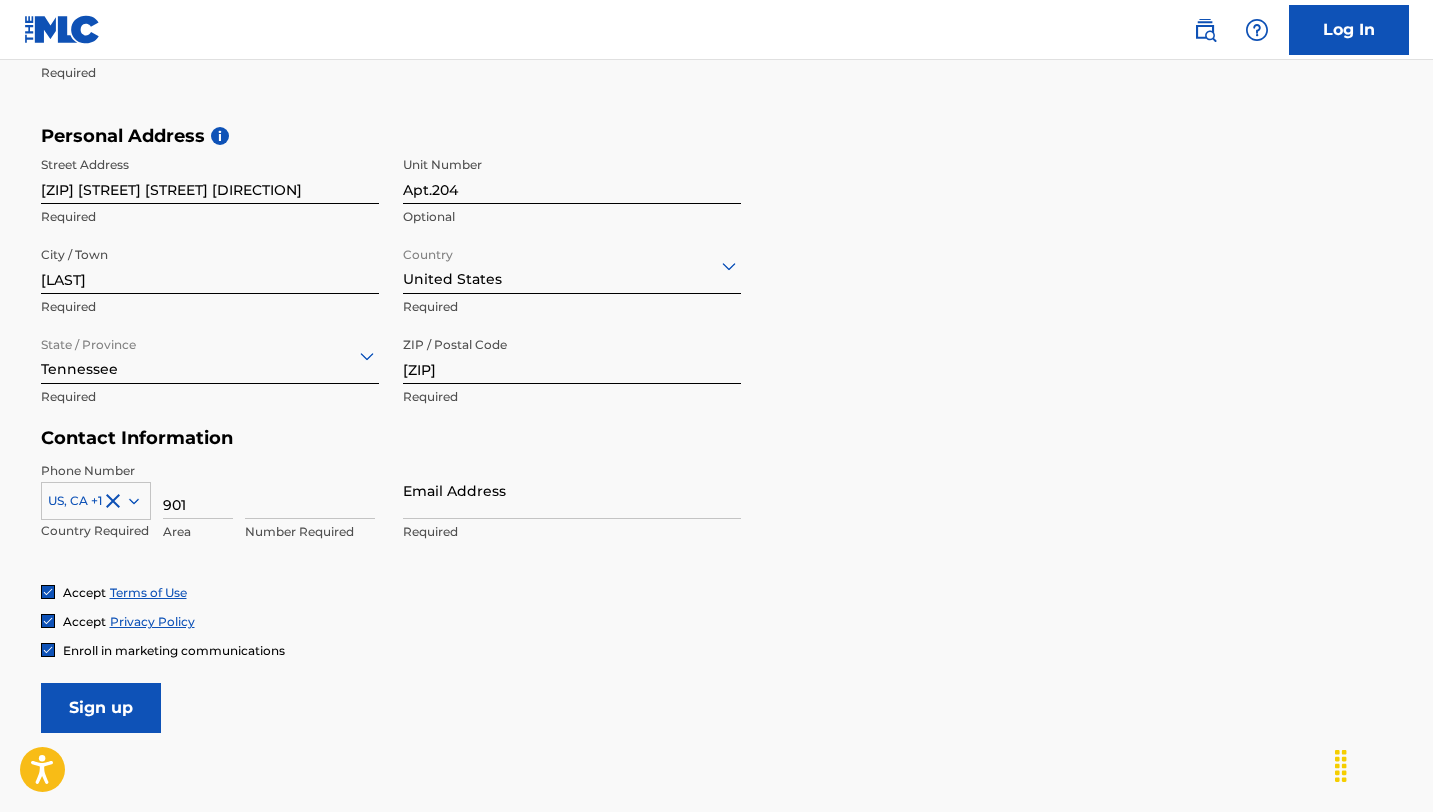 type on "901" 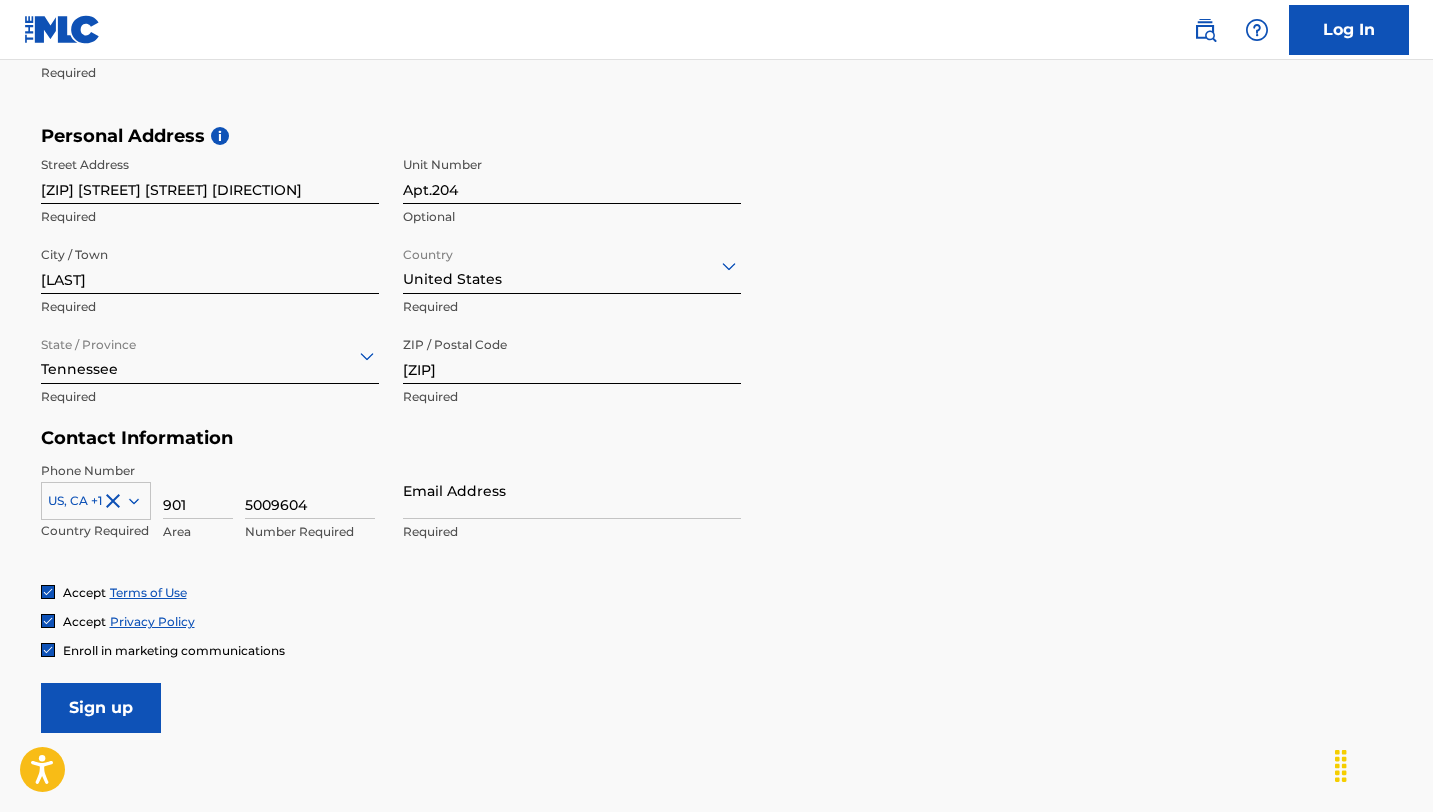 type on "5009604" 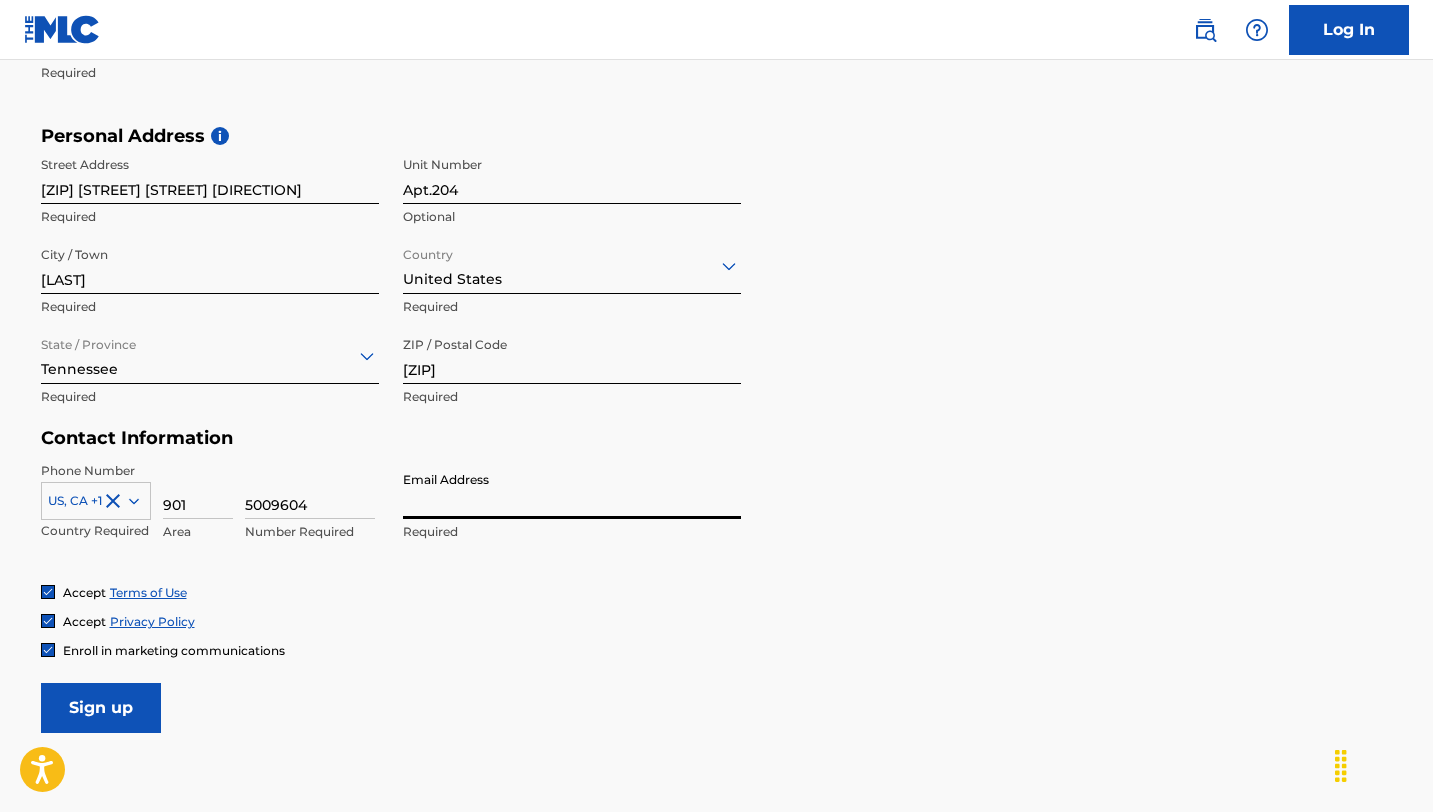 click on "Email Address" at bounding box center (572, 490) 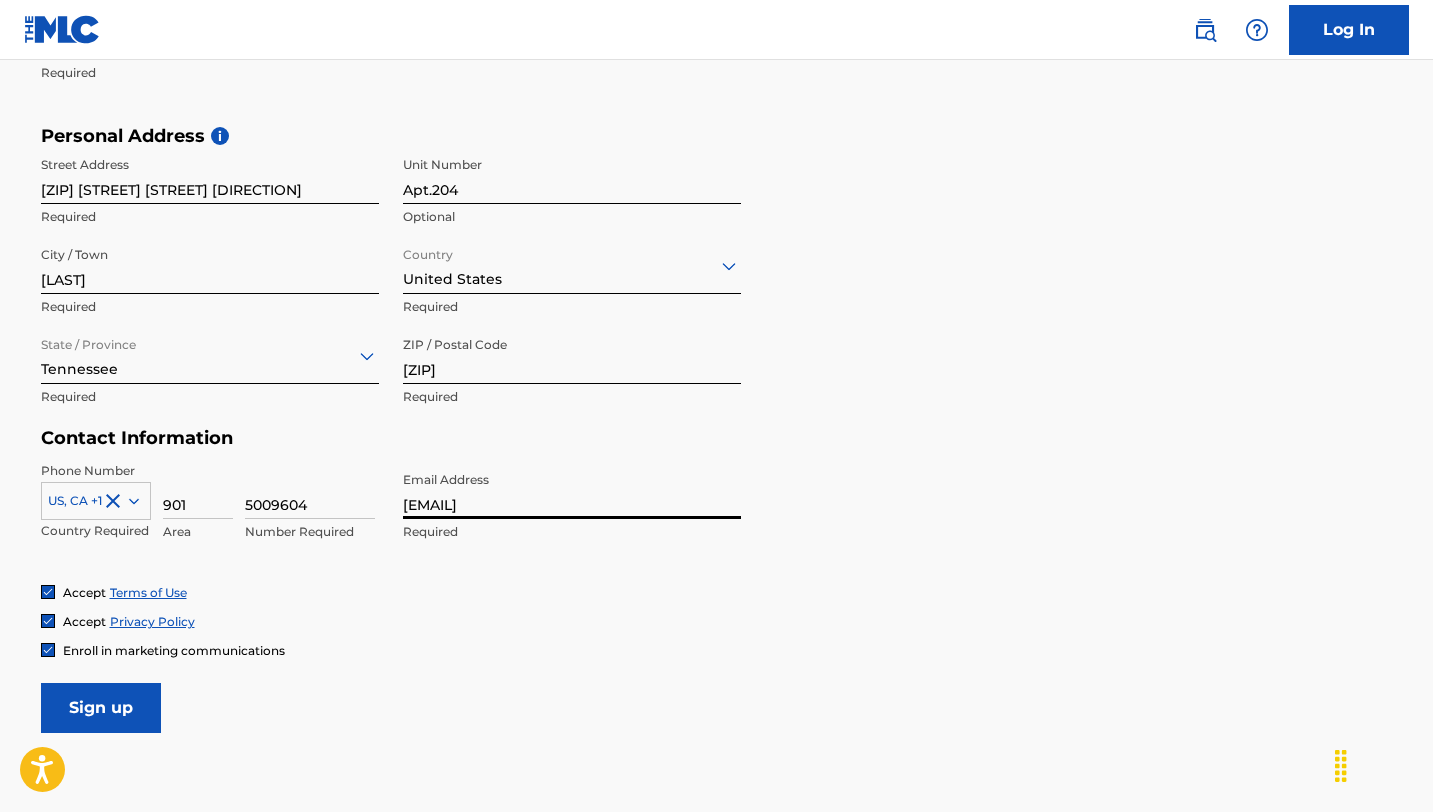 type on "[EMAIL]" 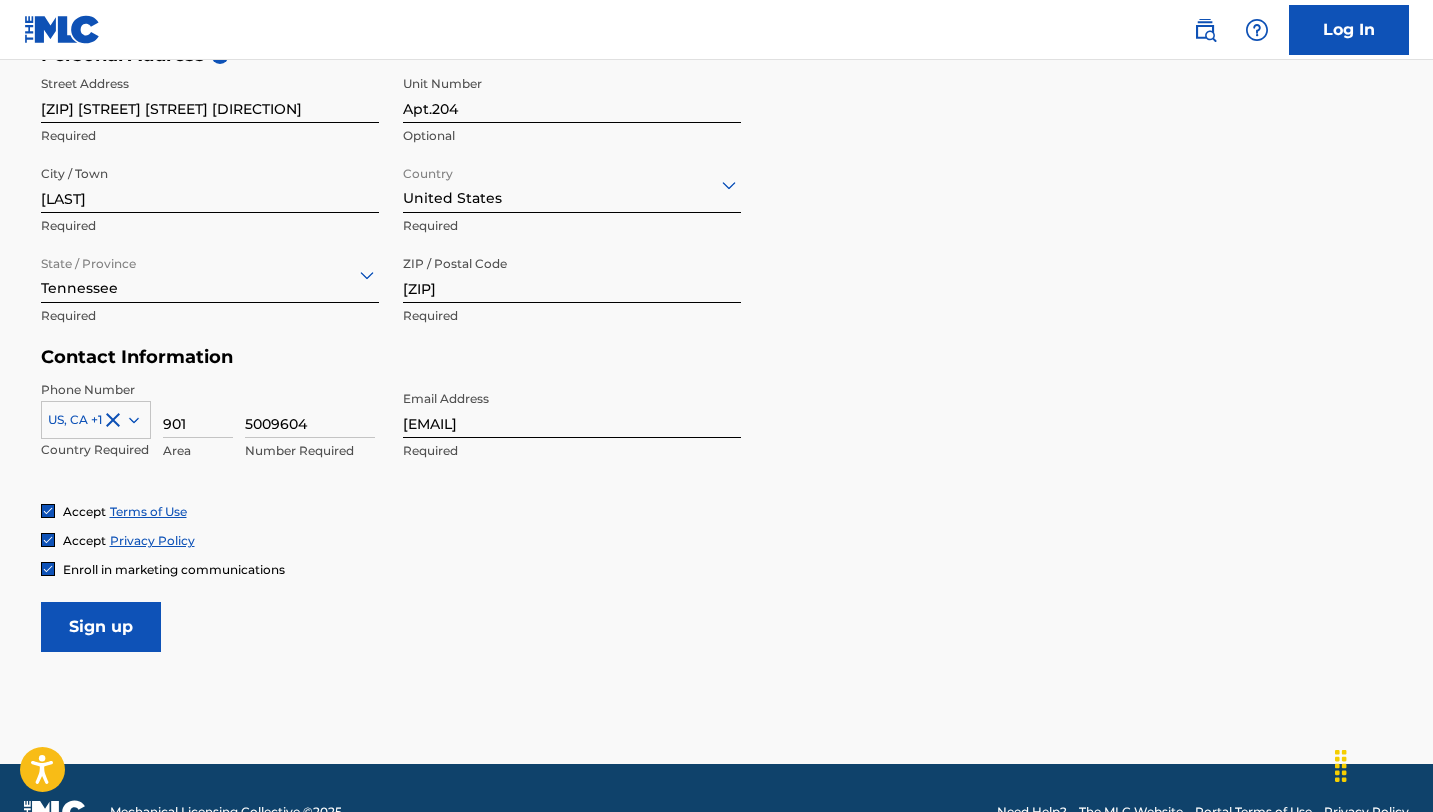 scroll, scrollTop: 705, scrollLeft: 0, axis: vertical 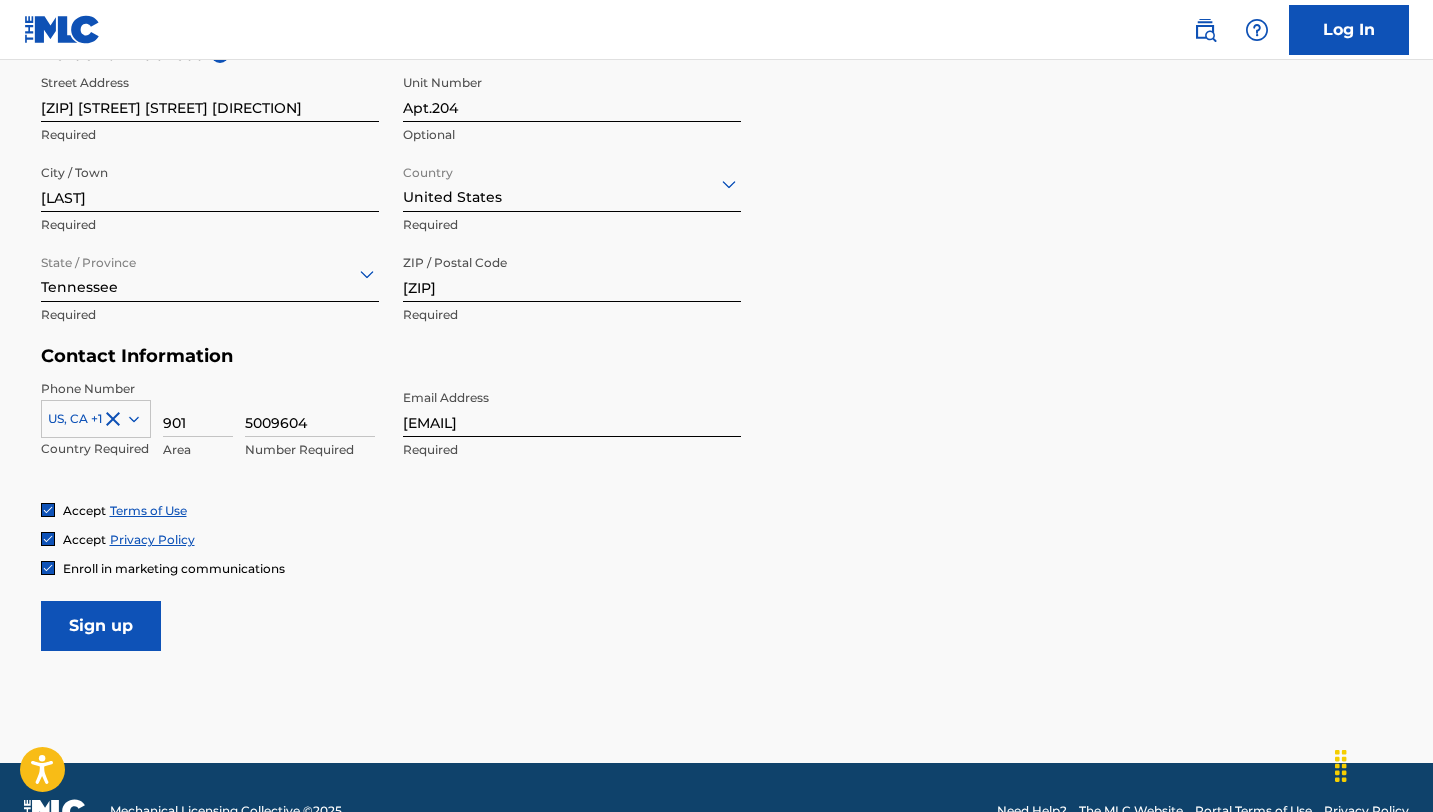 click on "Sign up" at bounding box center [101, 626] 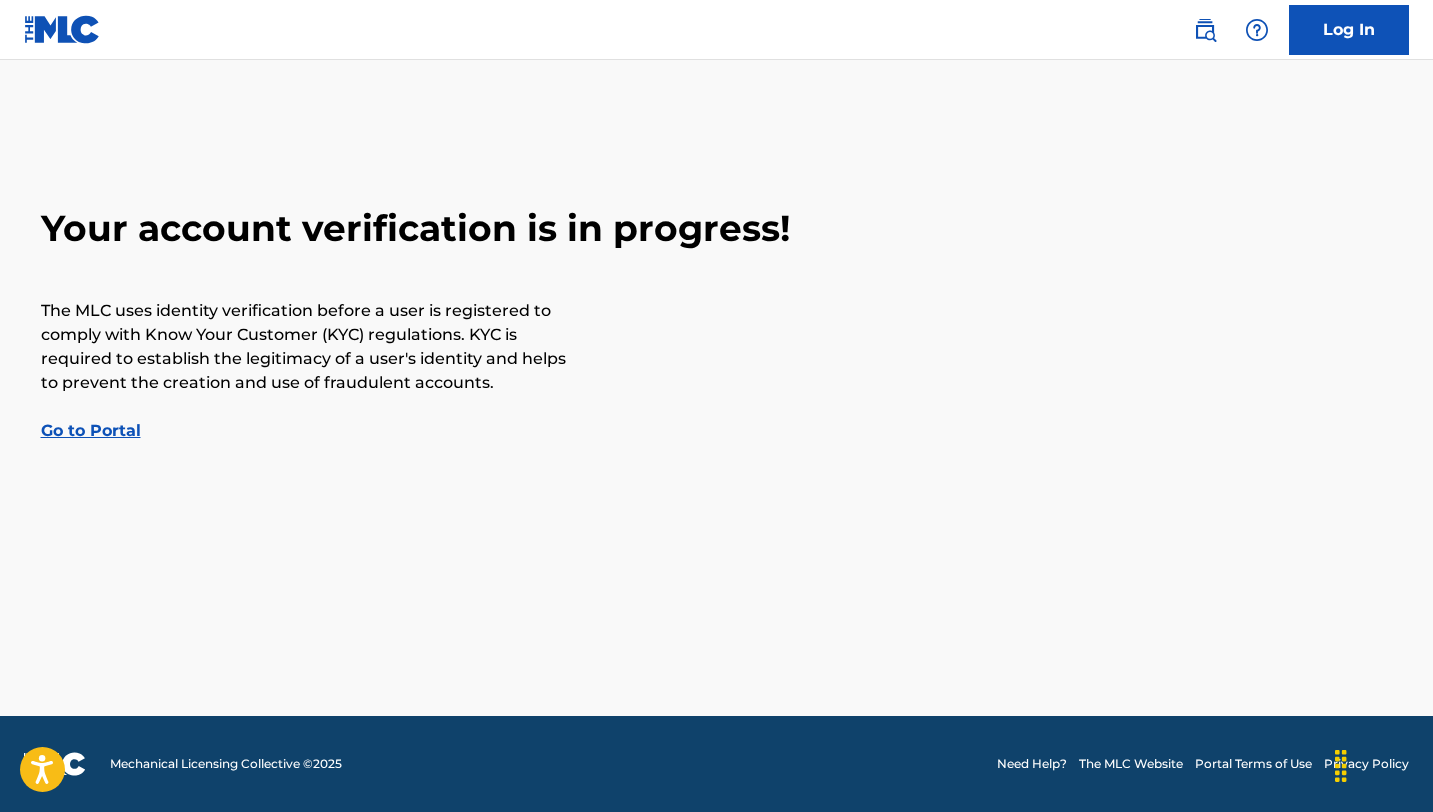 scroll, scrollTop: 0, scrollLeft: 0, axis: both 